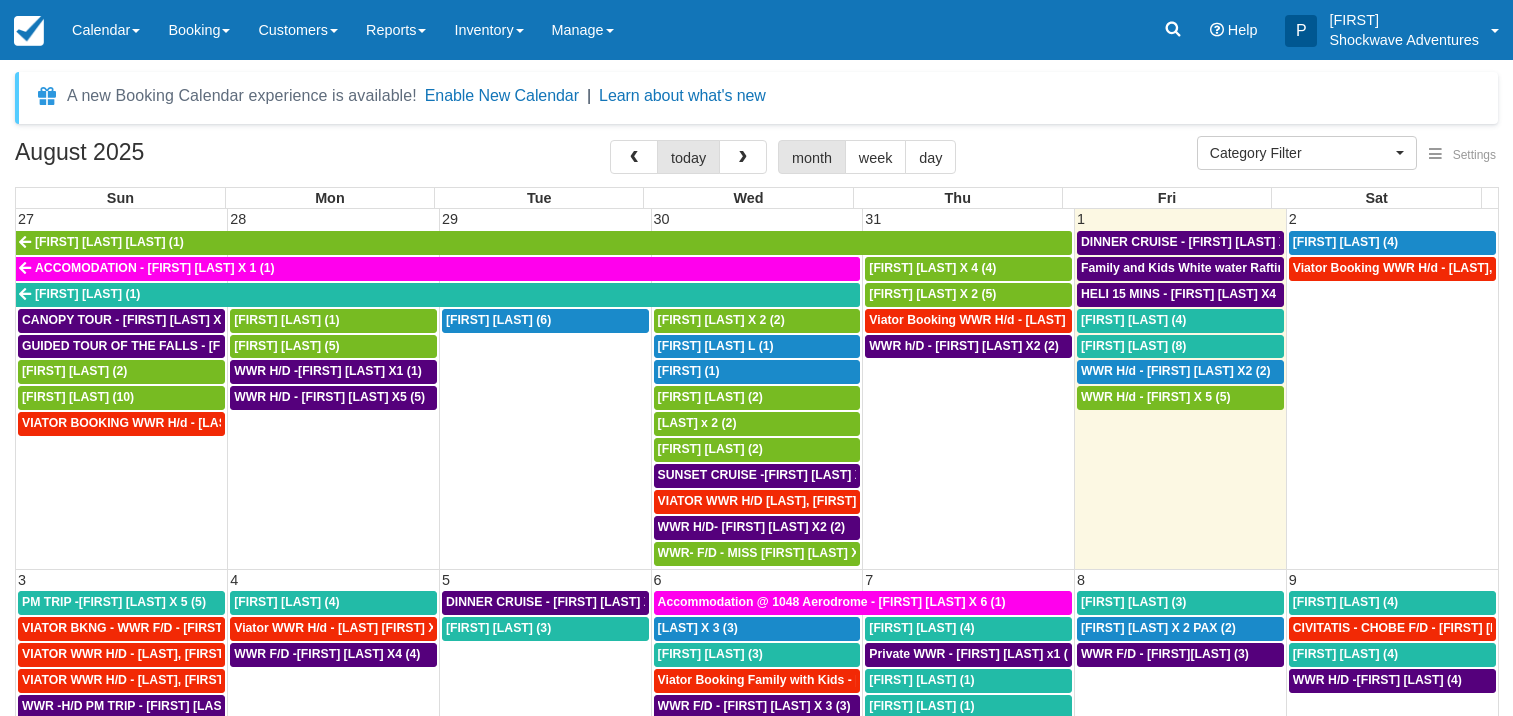 select 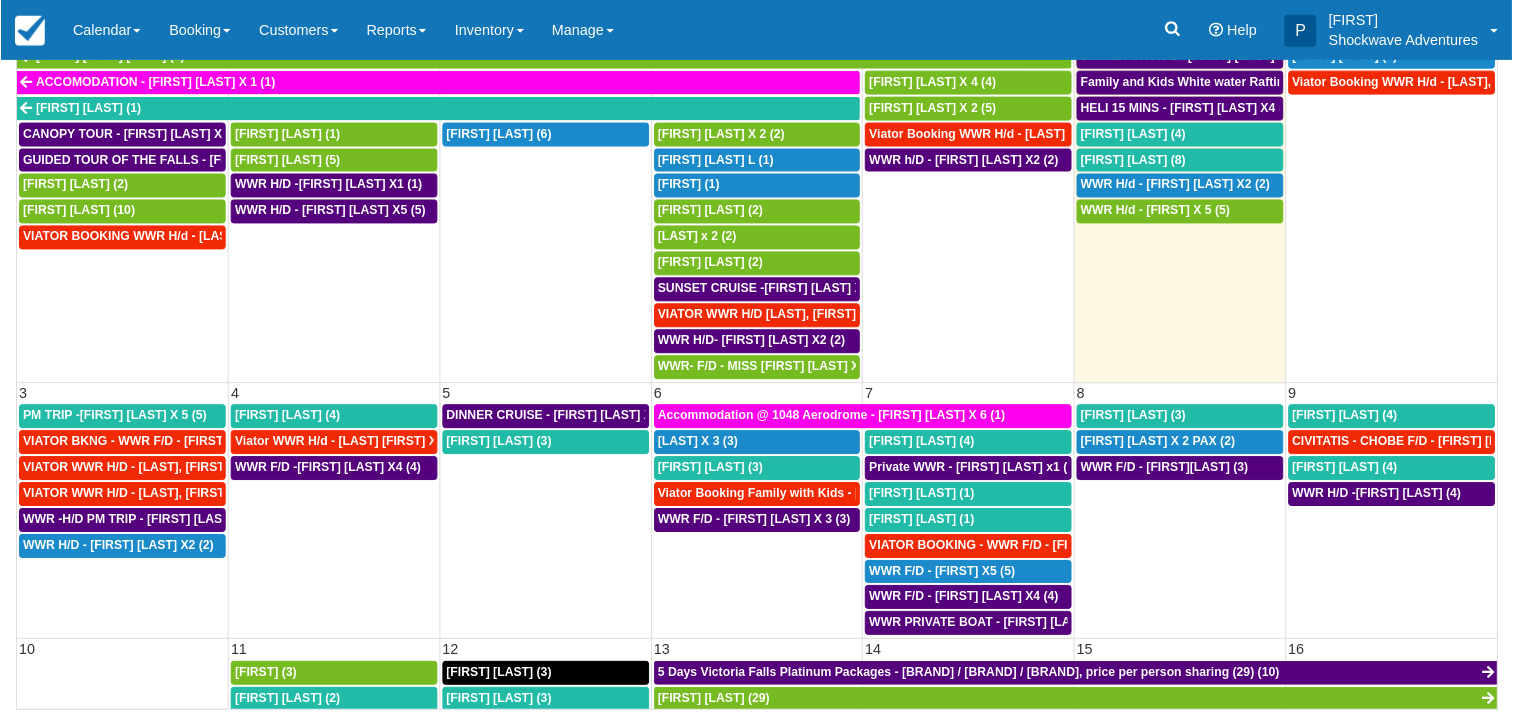 scroll, scrollTop: 186, scrollLeft: 0, axis: vertical 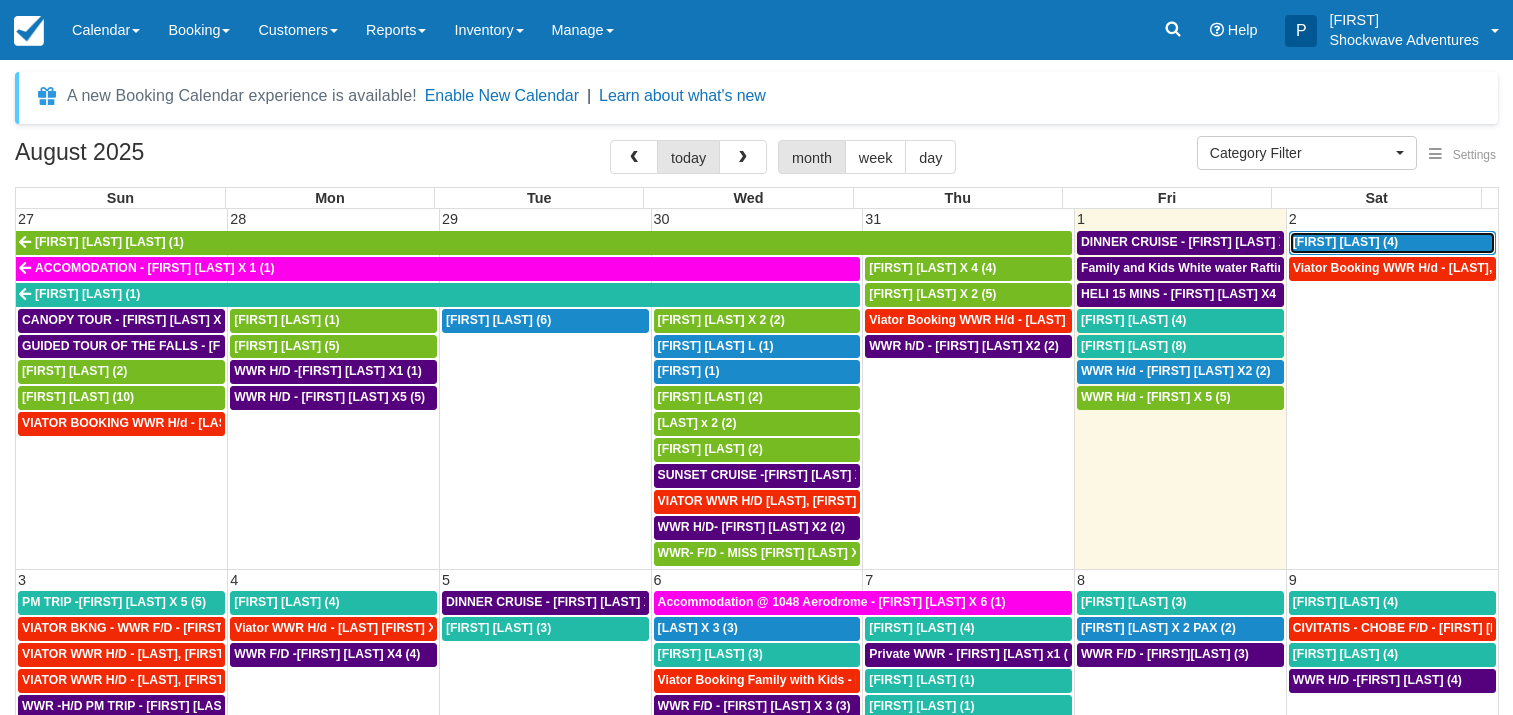click on "[FIRST] [LAST] (4)" at bounding box center [1345, 242] 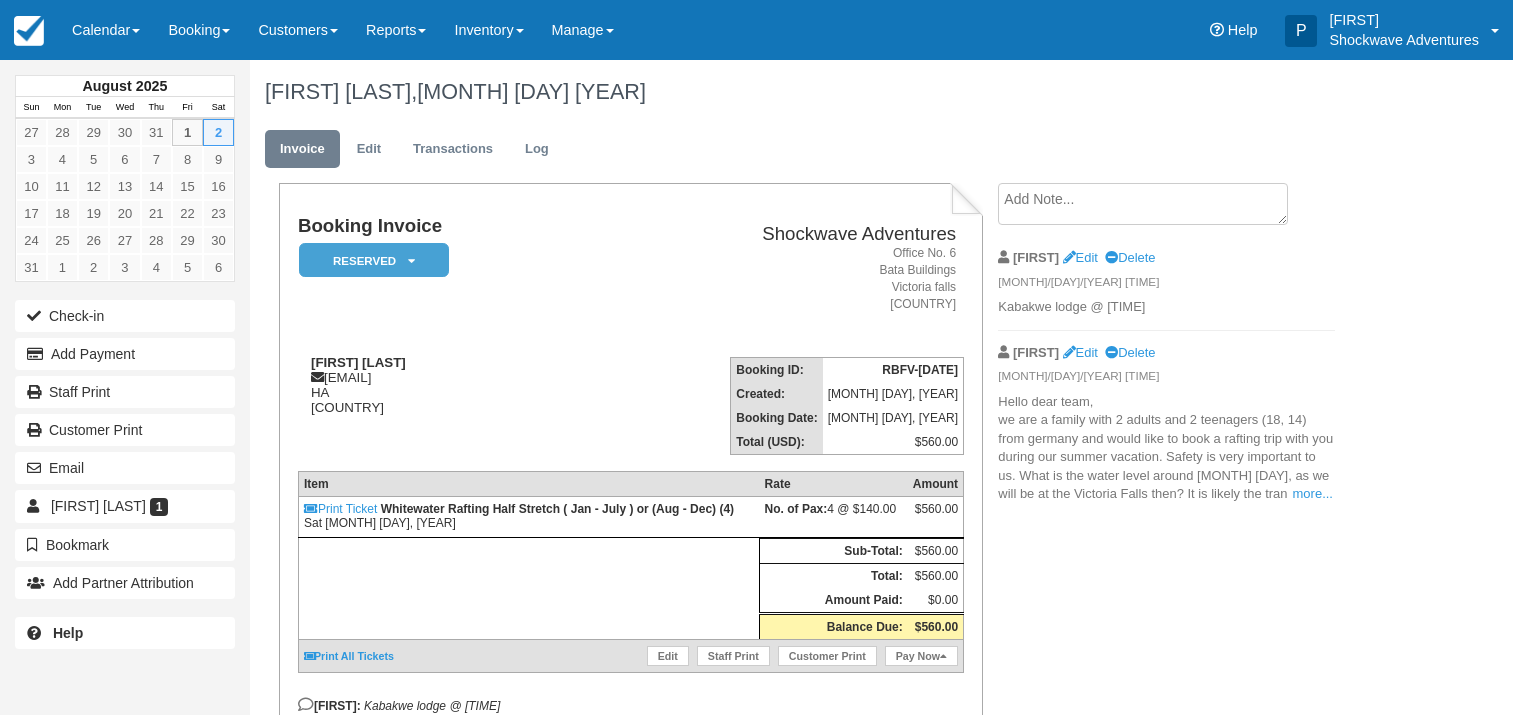 scroll, scrollTop: 0, scrollLeft: 0, axis: both 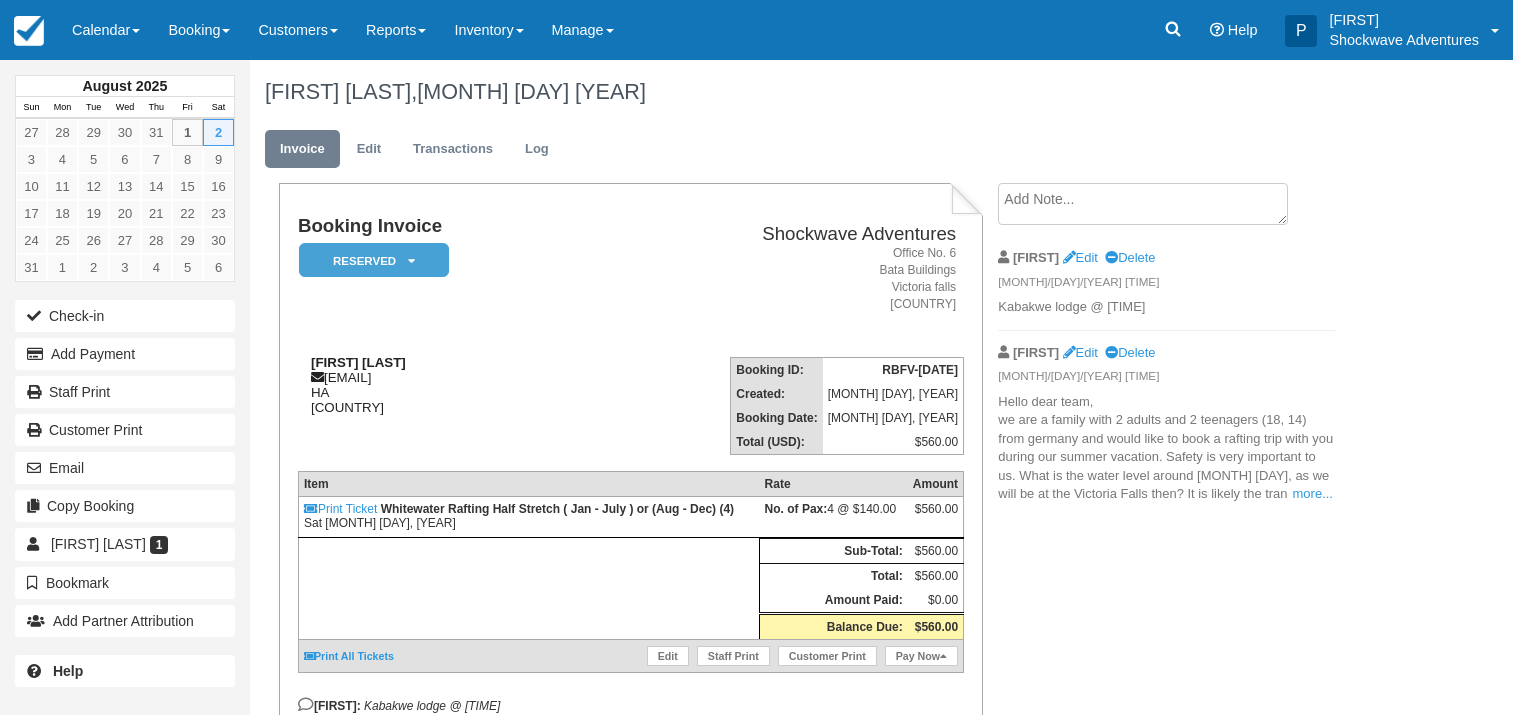 drag, startPoint x: 508, startPoint y: 373, endPoint x: 328, endPoint y: 383, distance: 180.27756 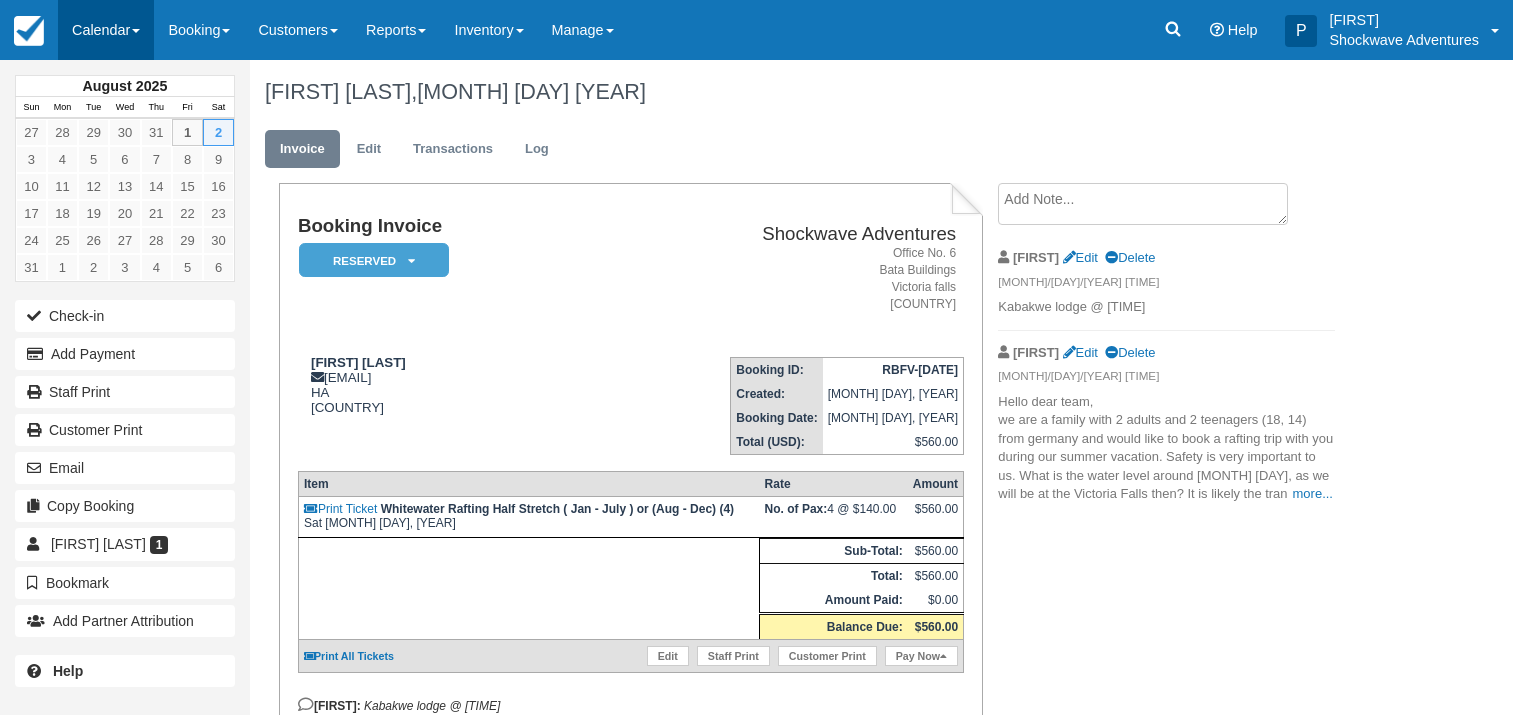 click on "Calendar" at bounding box center [106, 30] 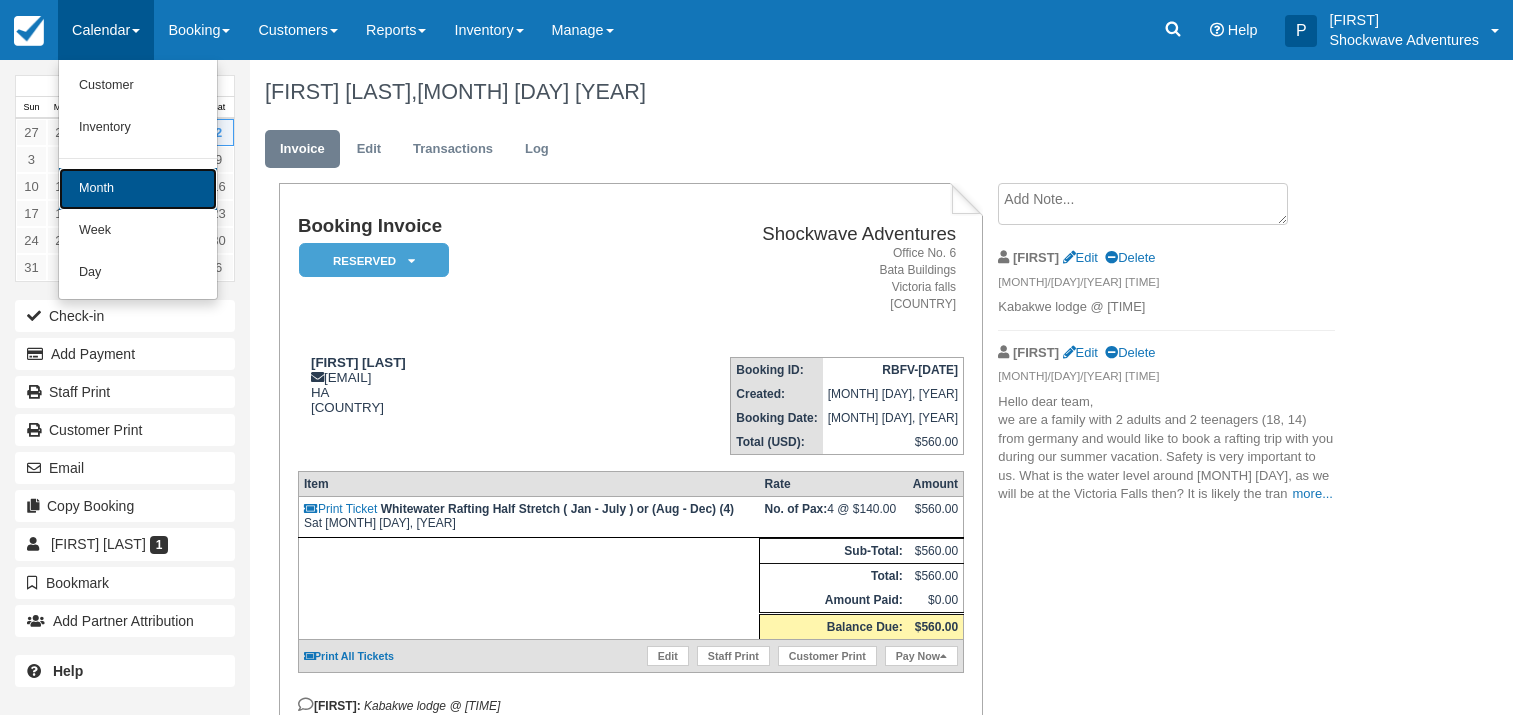 click on "Month" at bounding box center (138, 189) 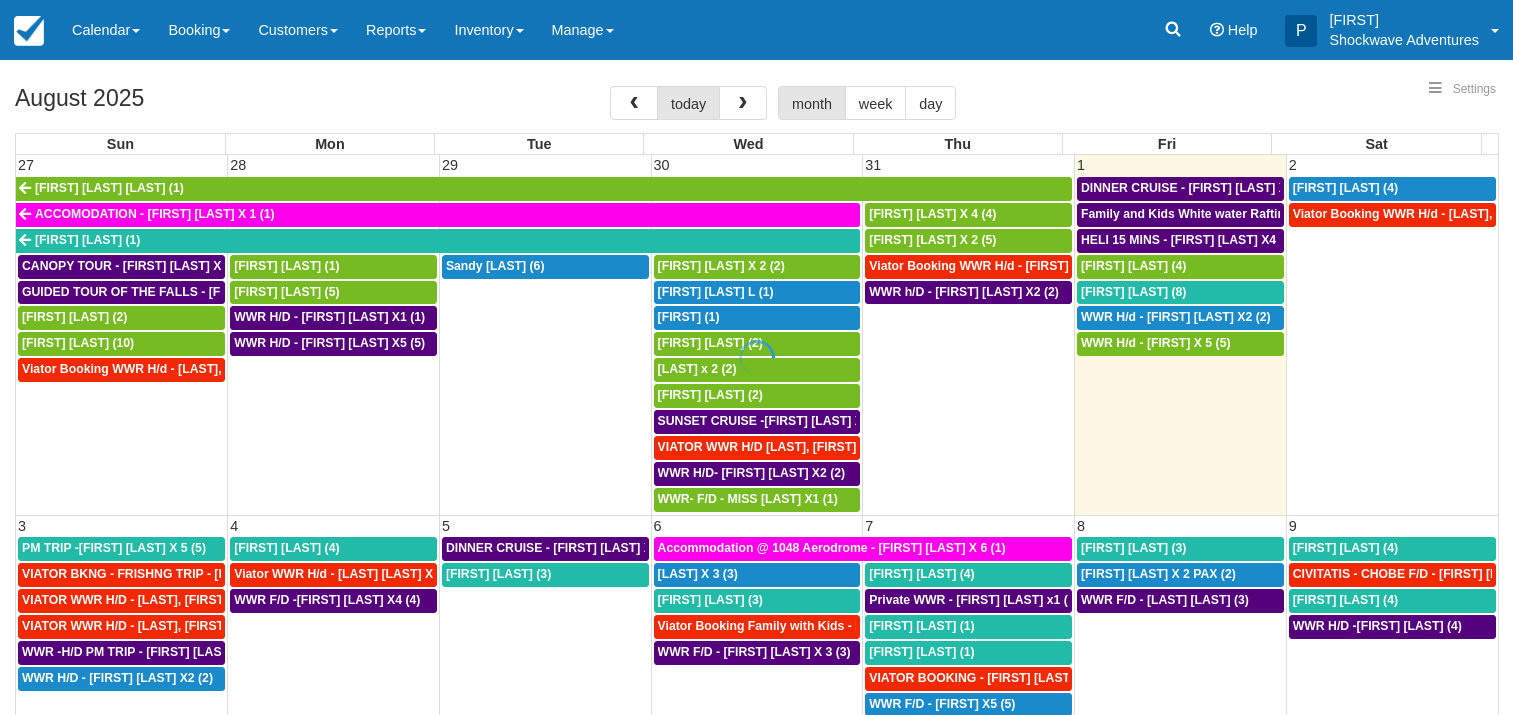 select 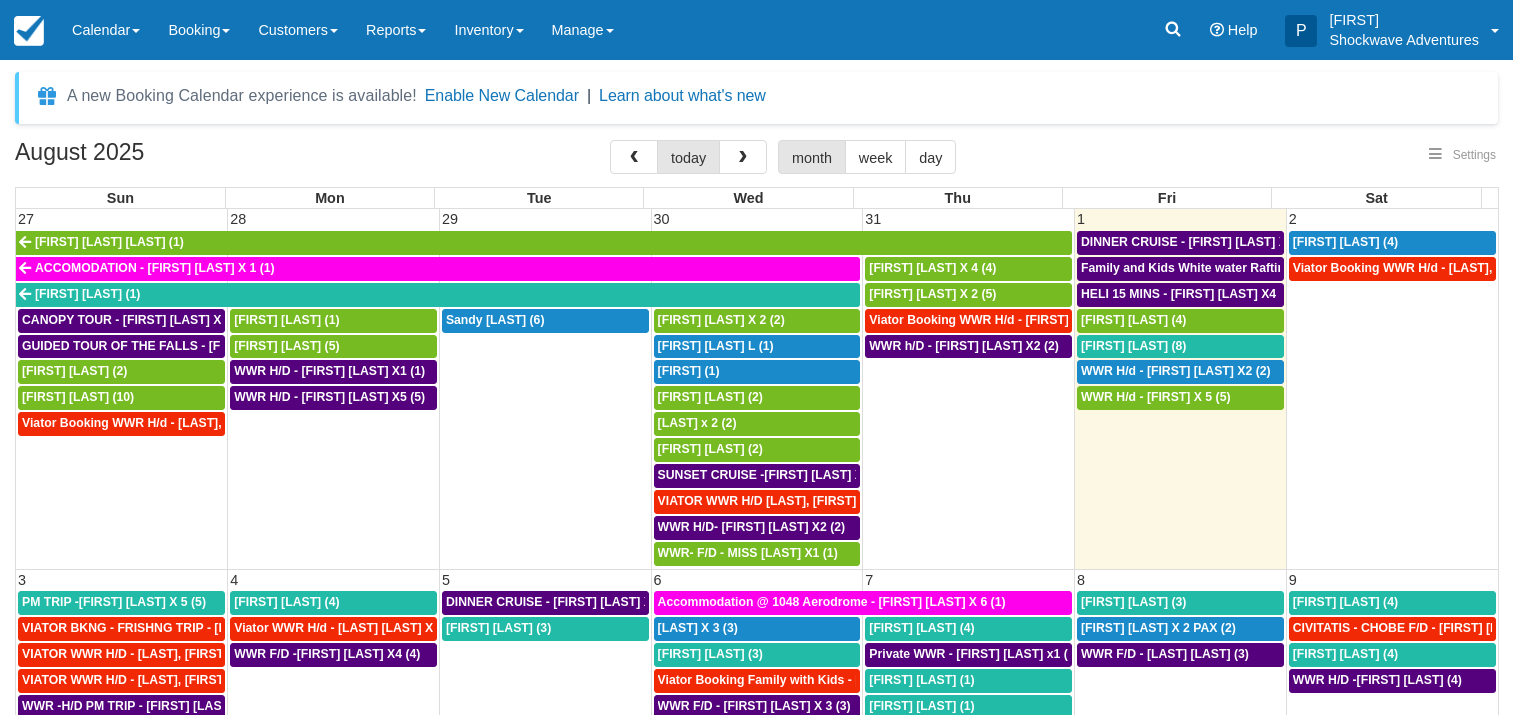 select 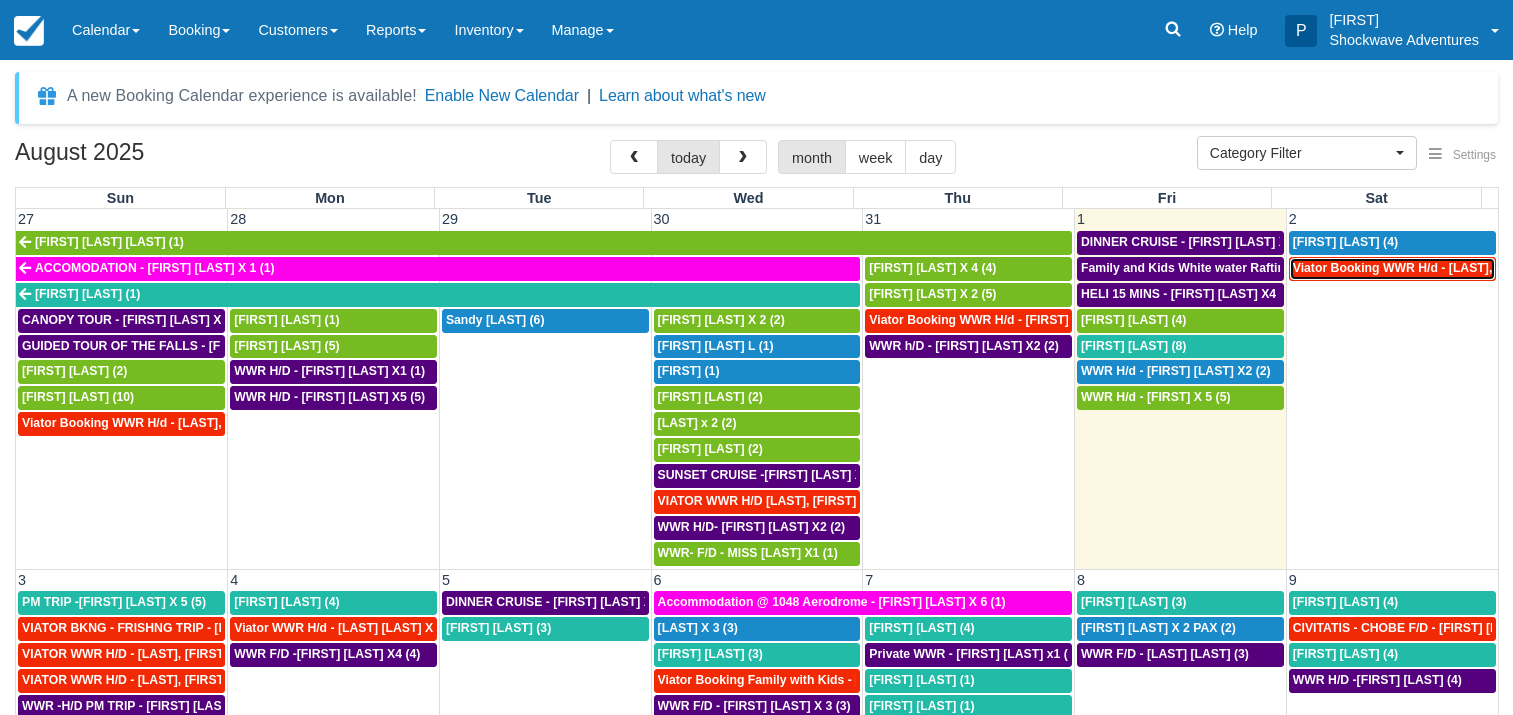 click on "Viator Booking WWR H/d - Teuscher, Craig  X 4 (4)" at bounding box center [1436, 268] 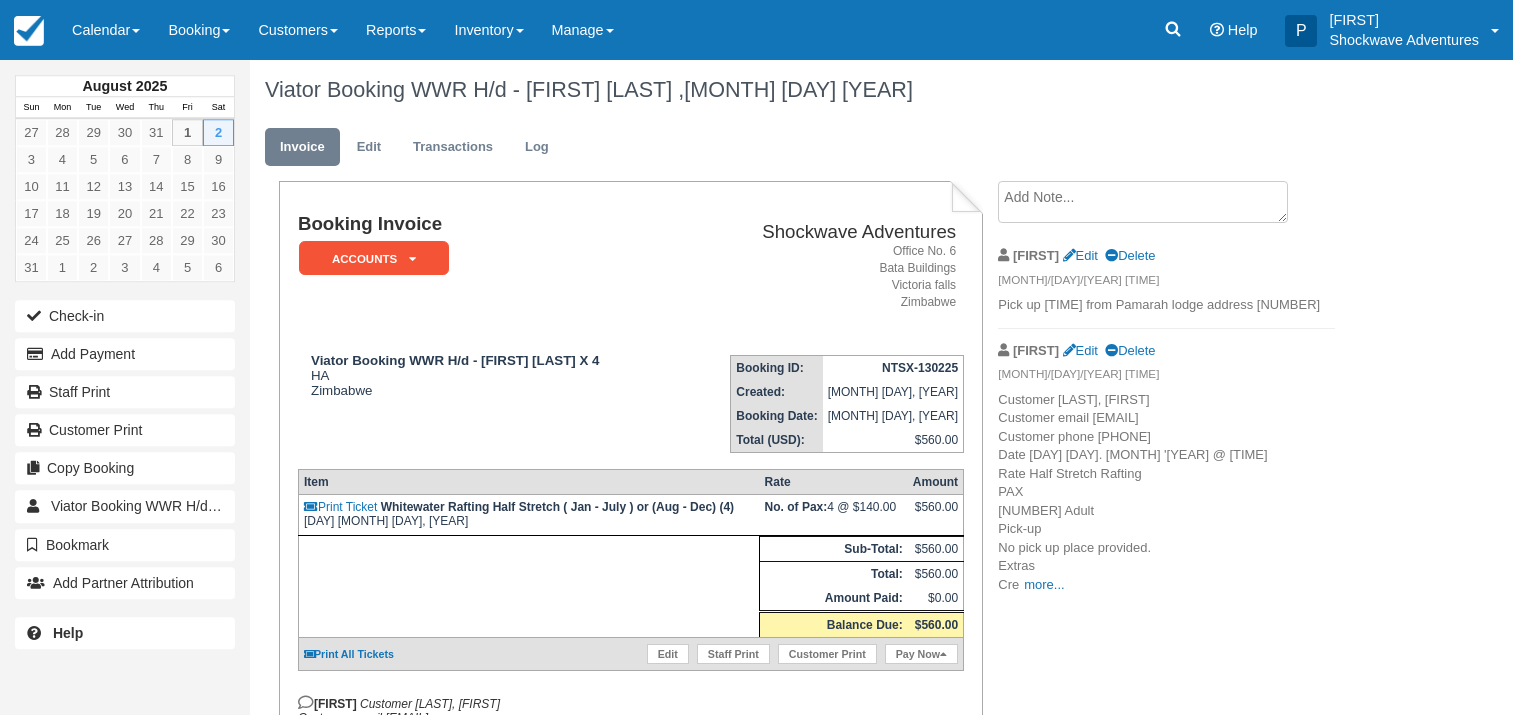 scroll, scrollTop: 0, scrollLeft: 0, axis: both 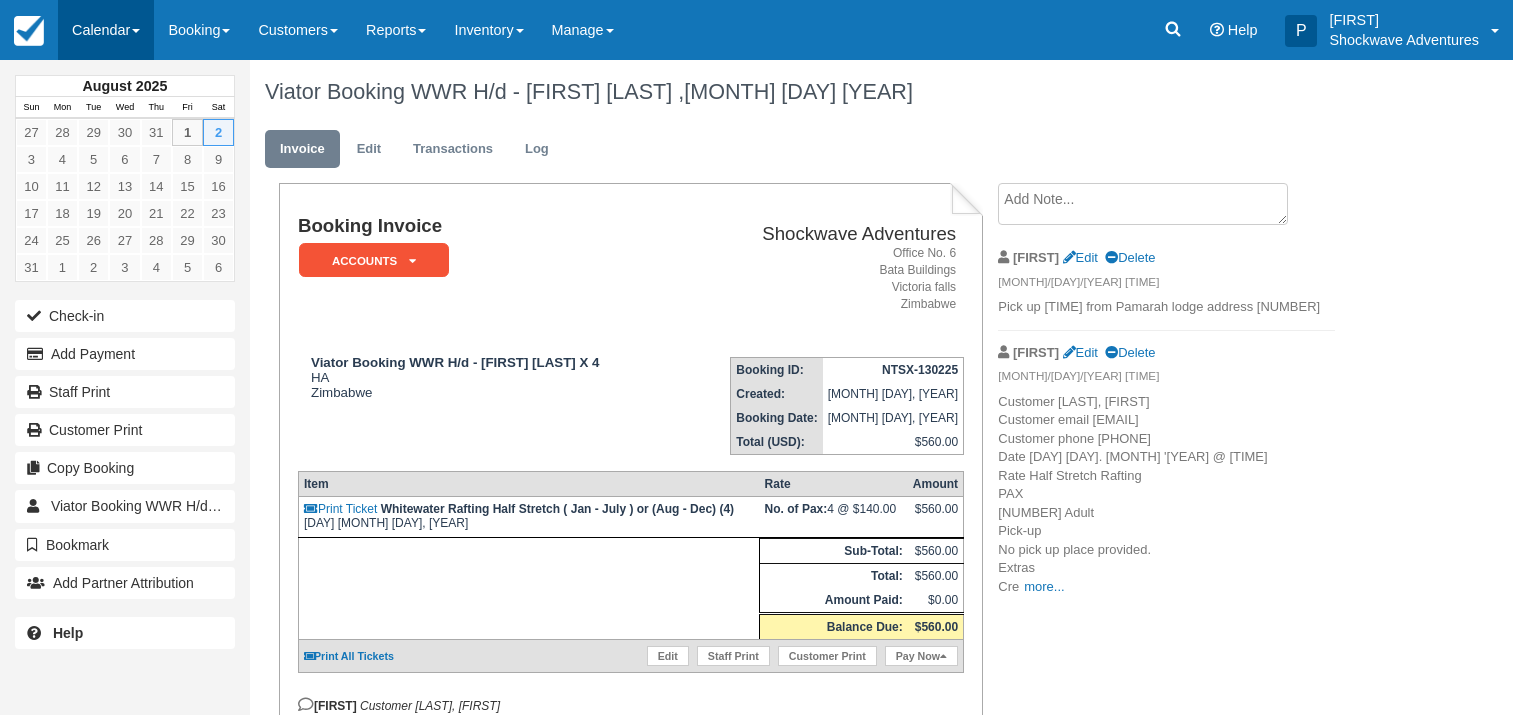 click on "Calendar" at bounding box center (106, 30) 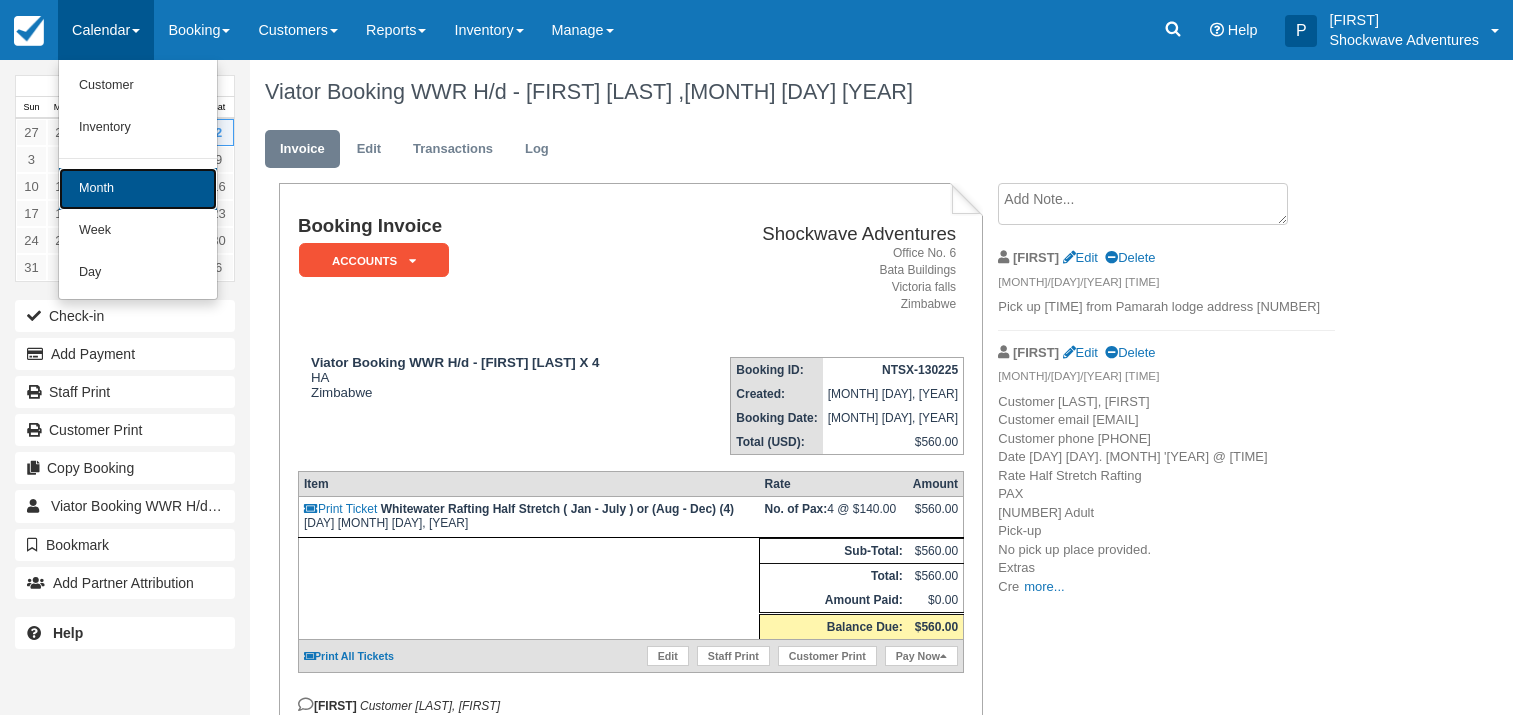 click on "Month" at bounding box center [138, 189] 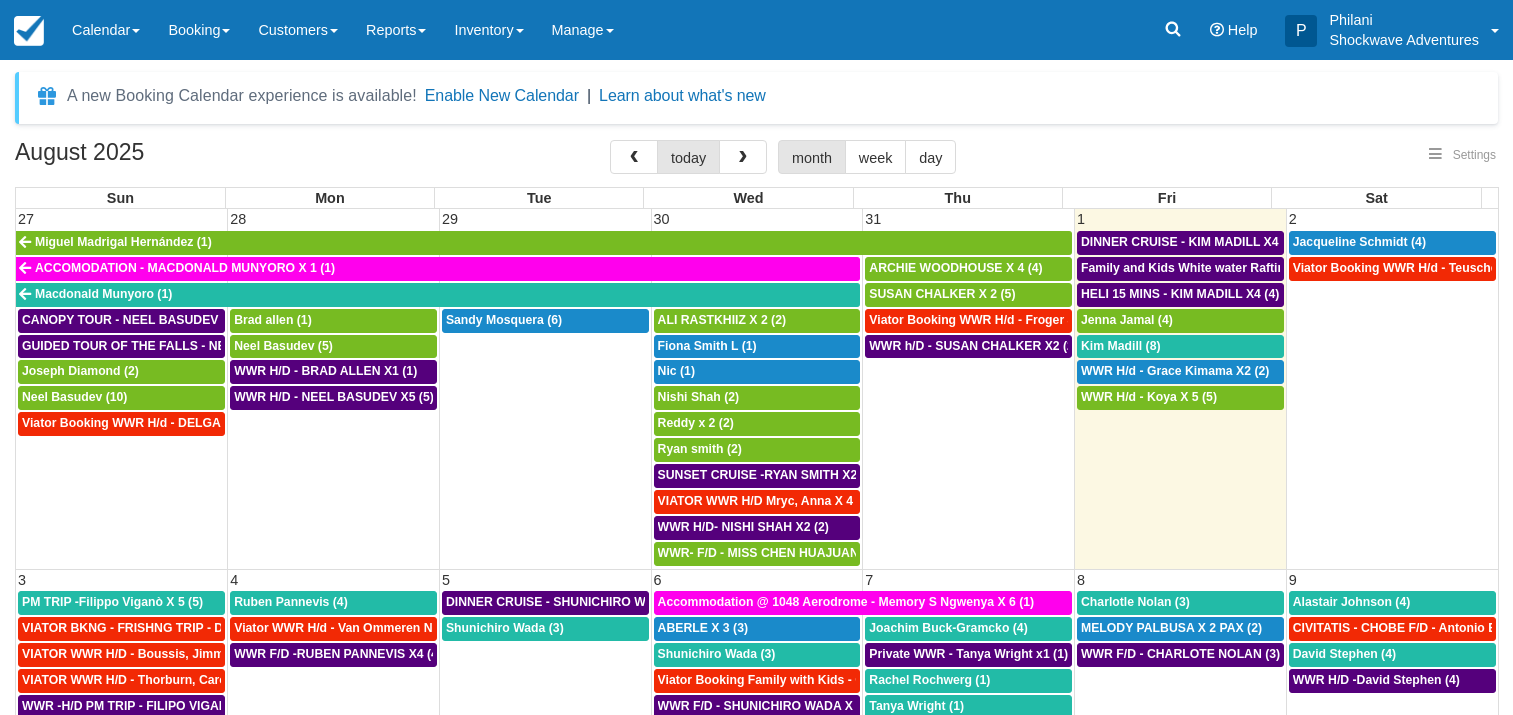 select 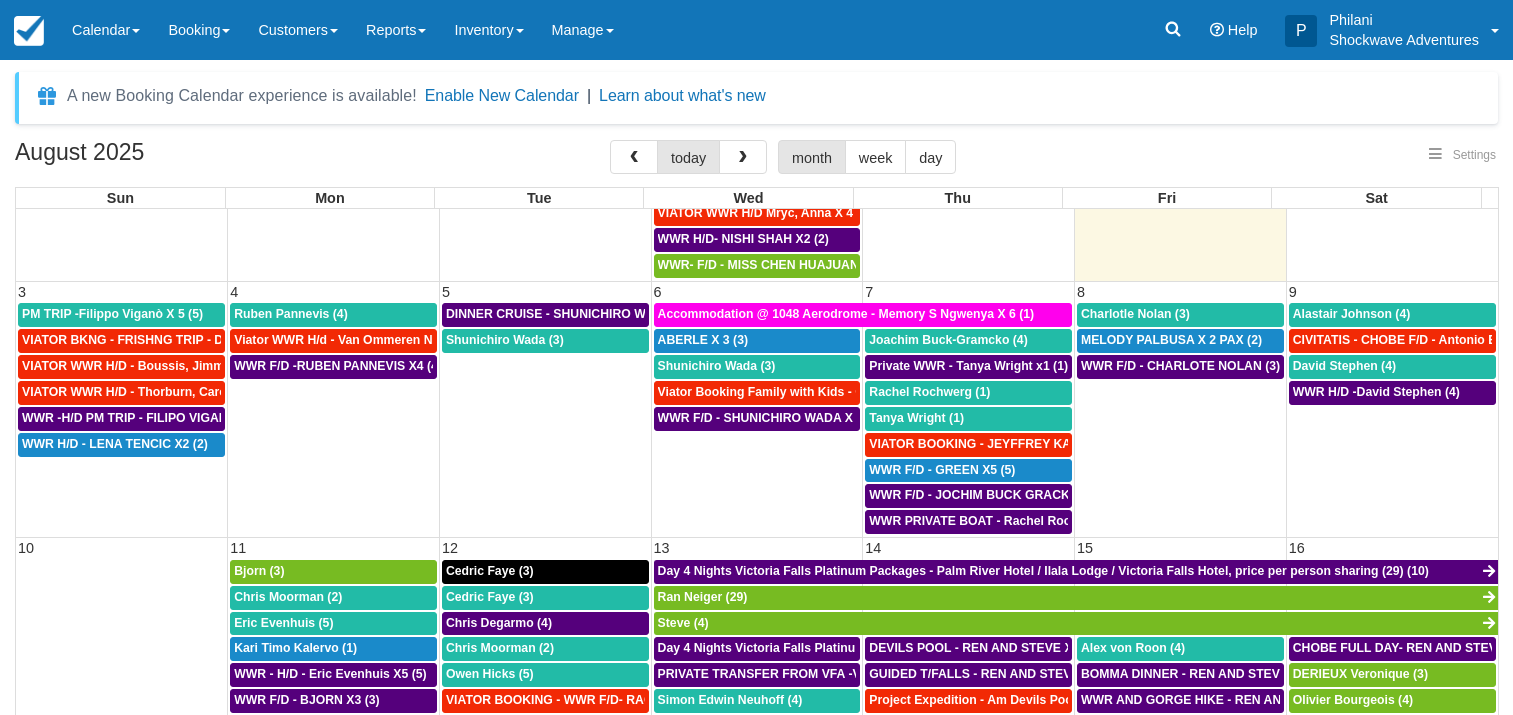 scroll, scrollTop: 480, scrollLeft: 0, axis: vertical 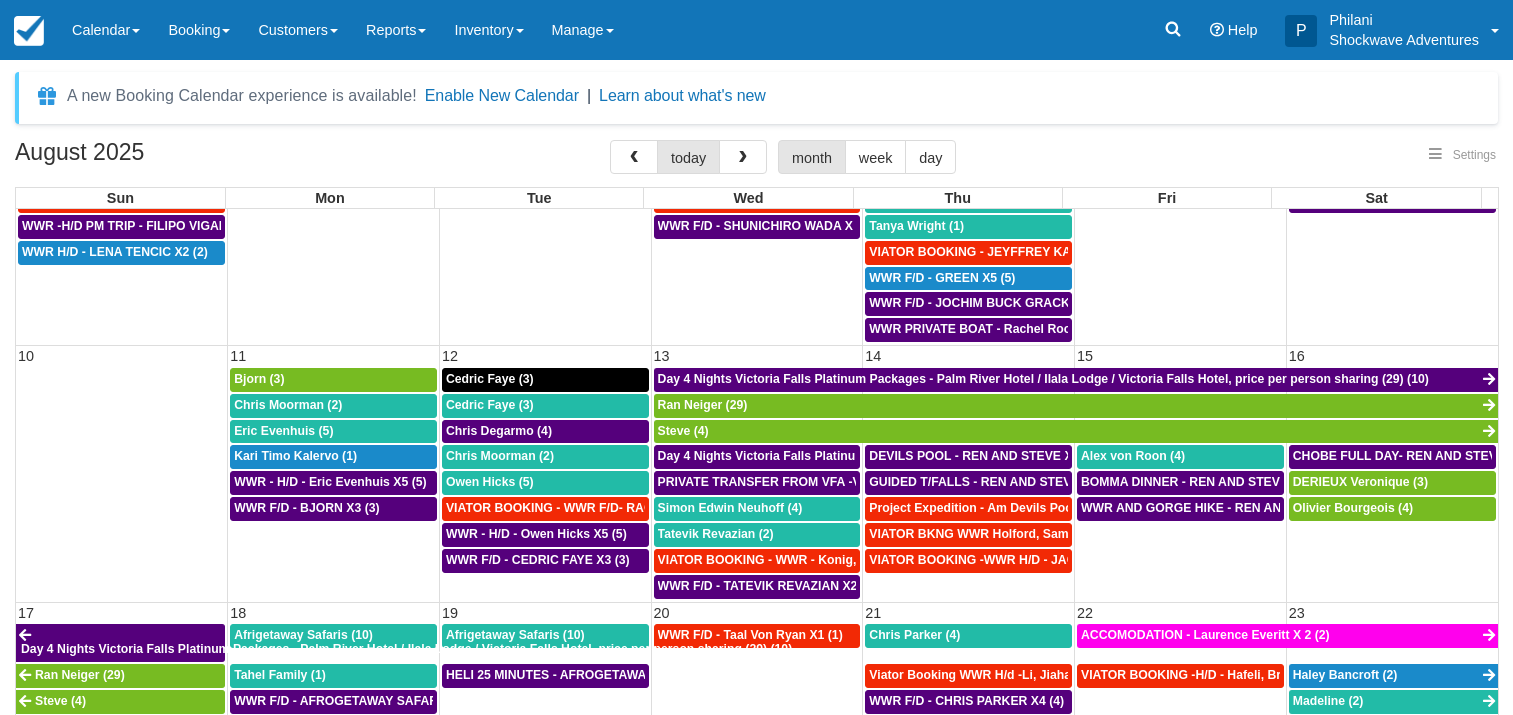 select 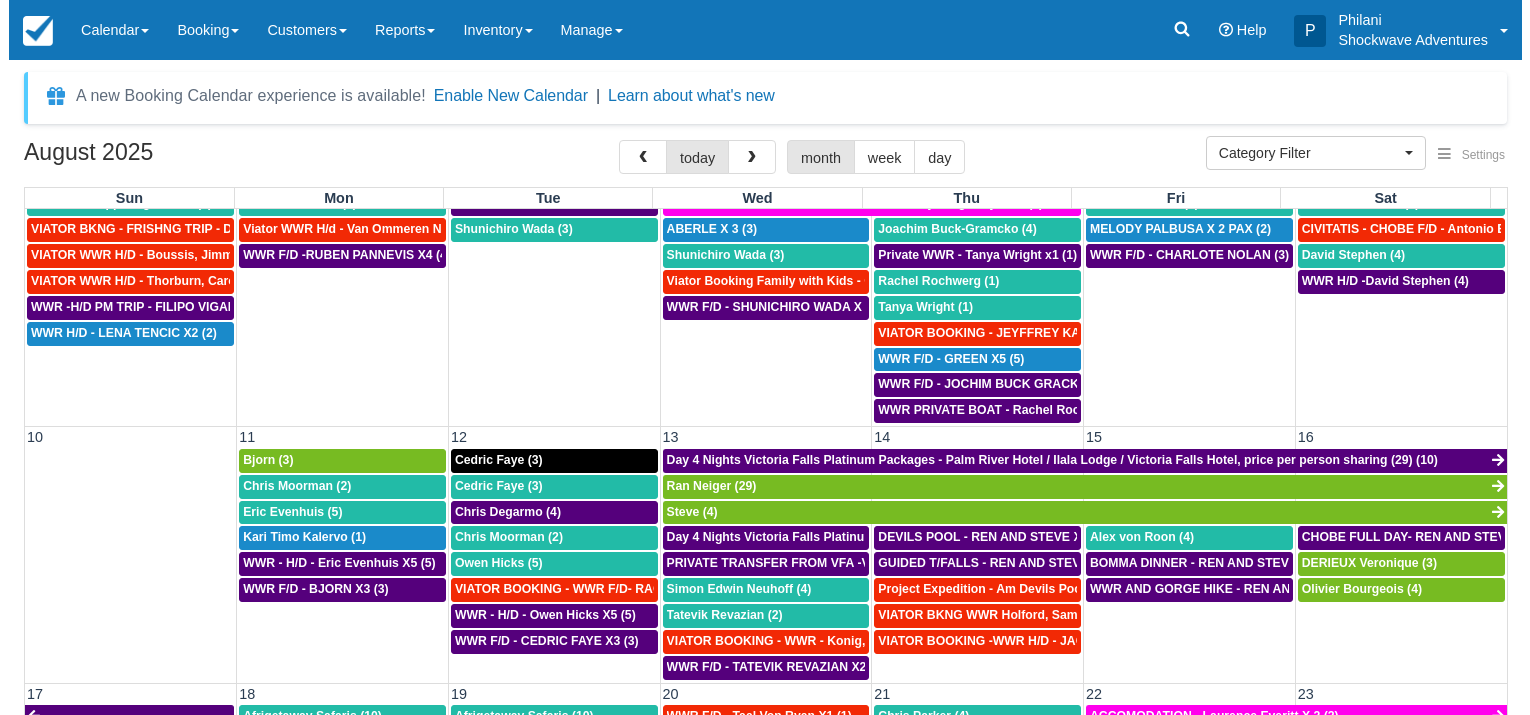 scroll, scrollTop: 384, scrollLeft: 0, axis: vertical 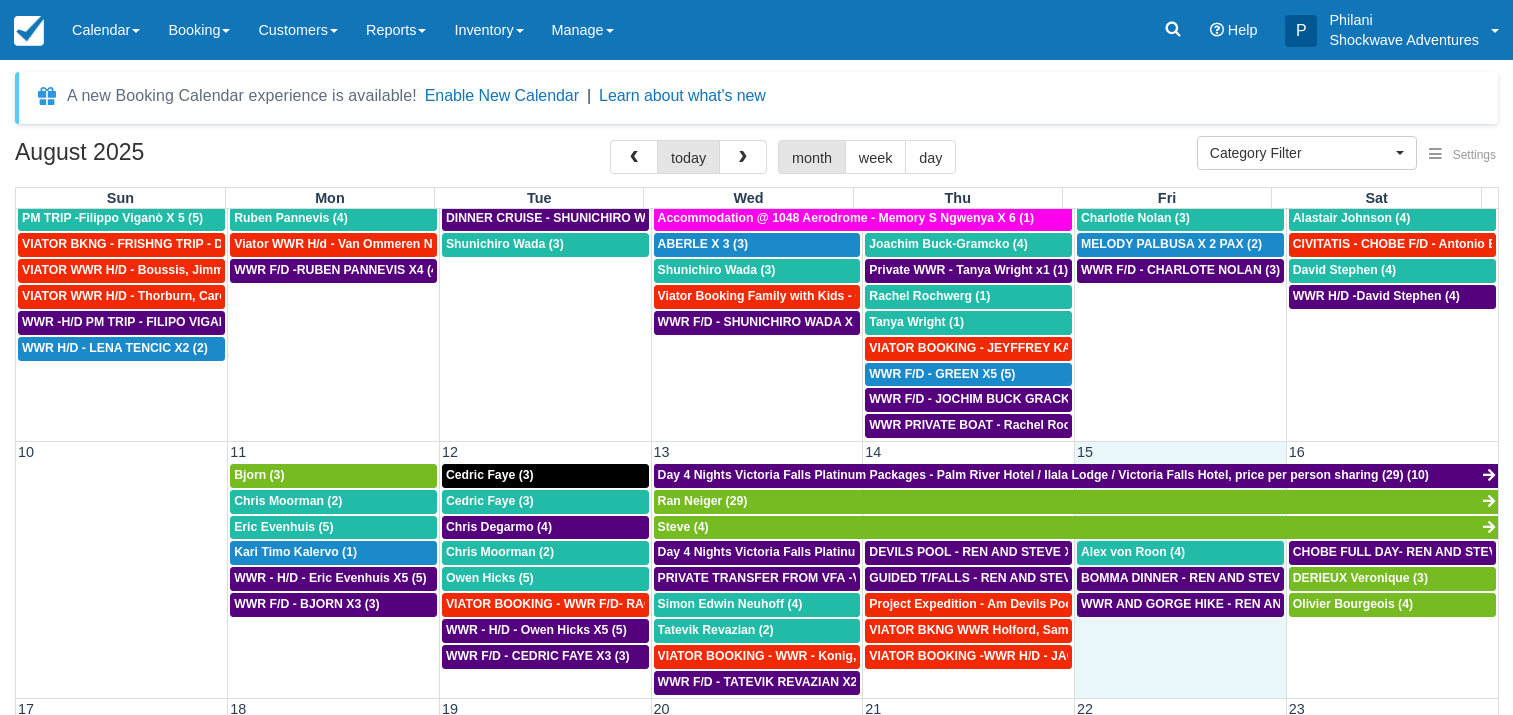 click on "WWR AND GORGE HIKE - REN AND STEVE X 4 (4)" at bounding box center (1181, 644) 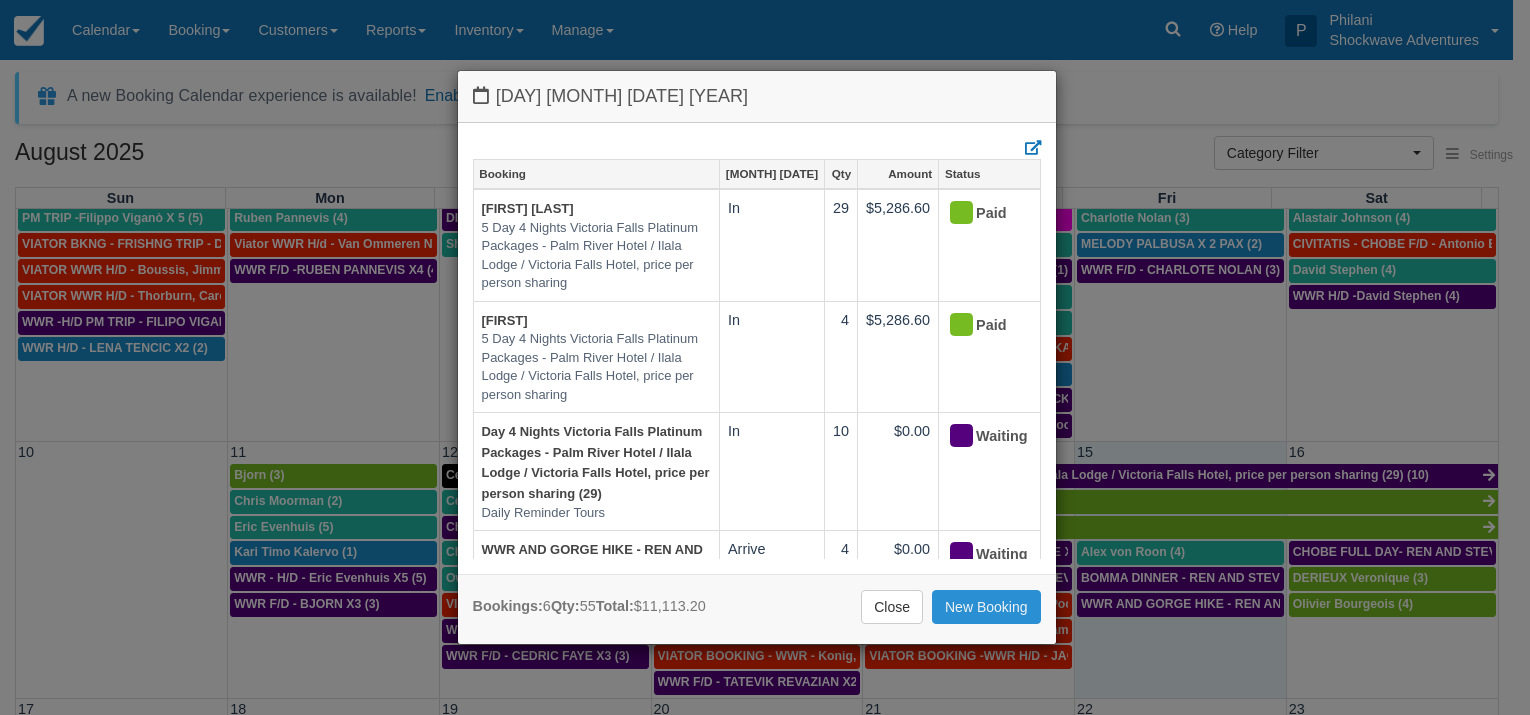 click on "New Booking" at bounding box center [986, 607] 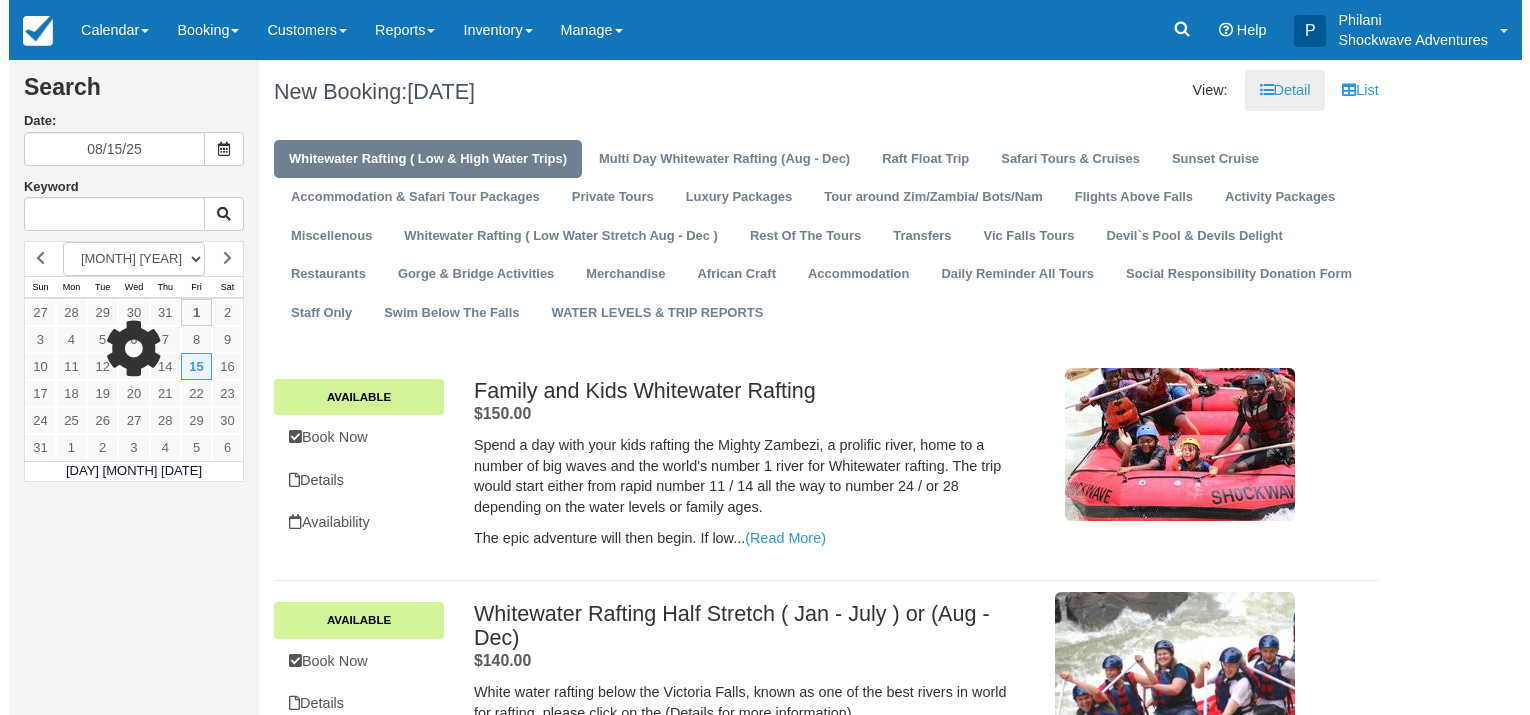 scroll, scrollTop: 0, scrollLeft: 0, axis: both 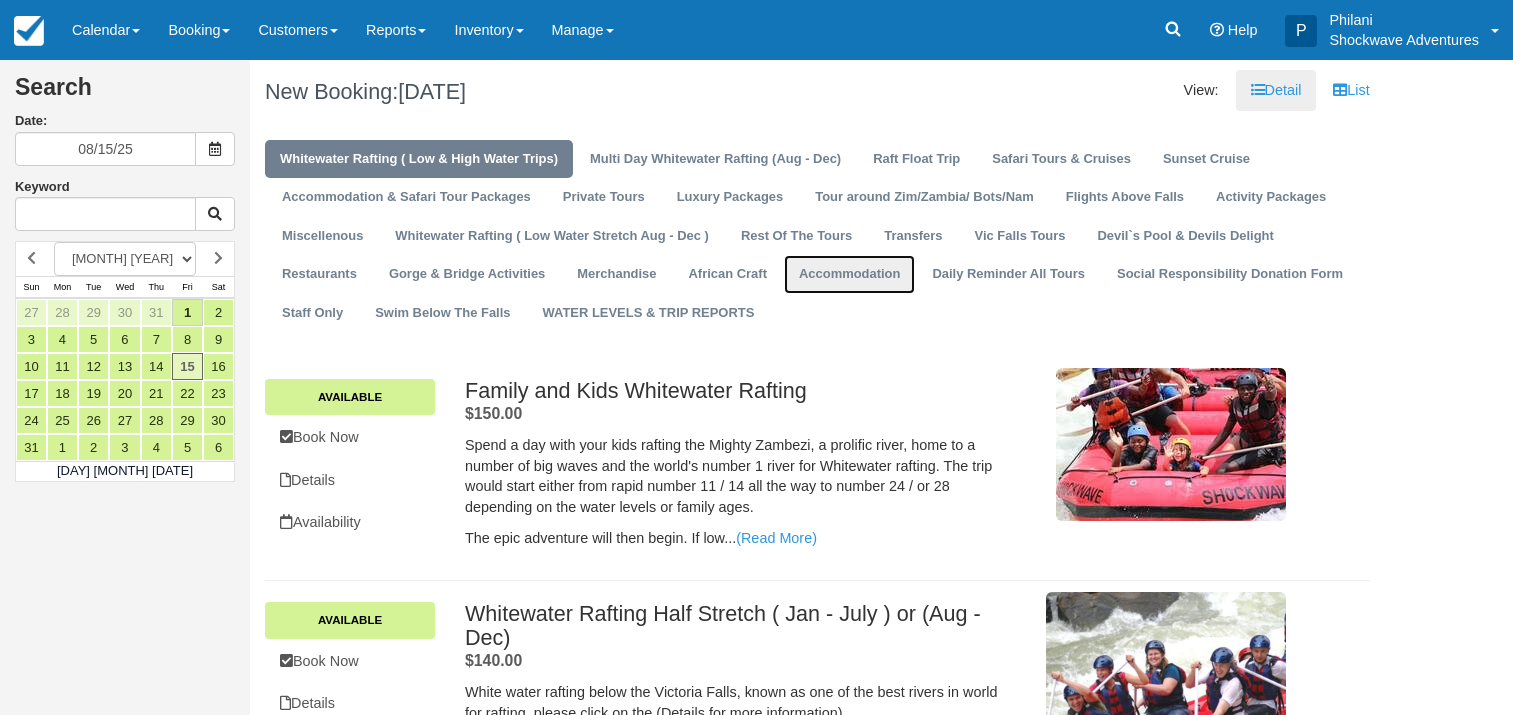 click on "Accommodation" at bounding box center (849, 274) 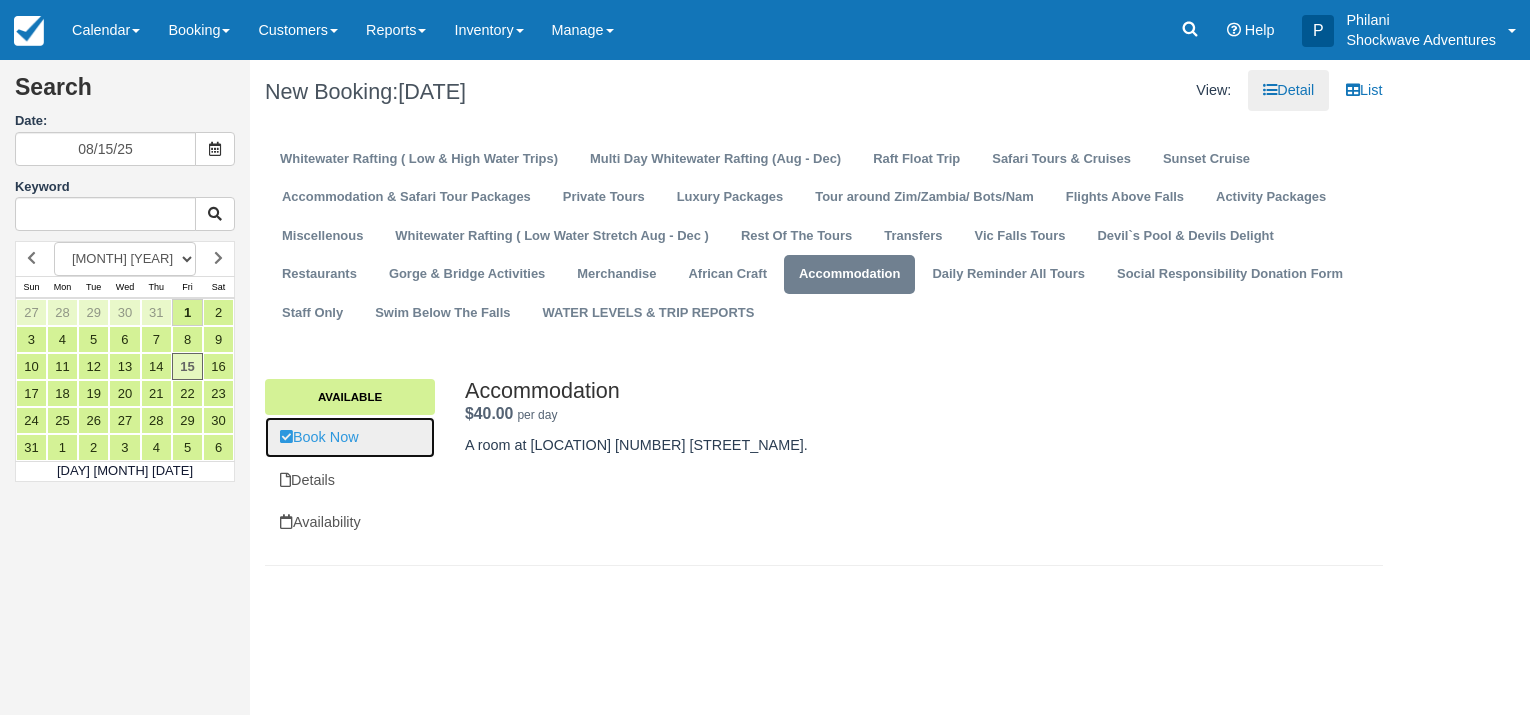 click on "Book Now" at bounding box center [350, 437] 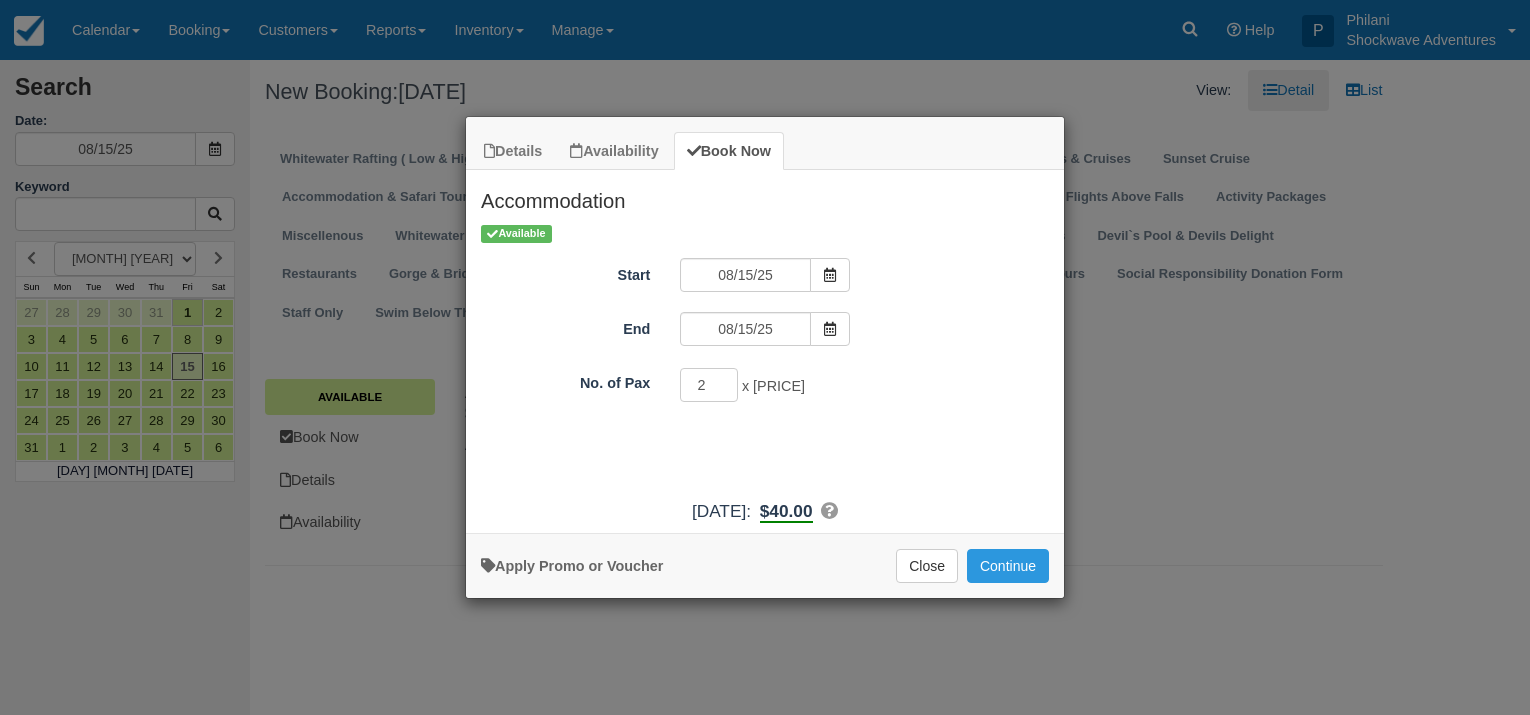 type on "2" 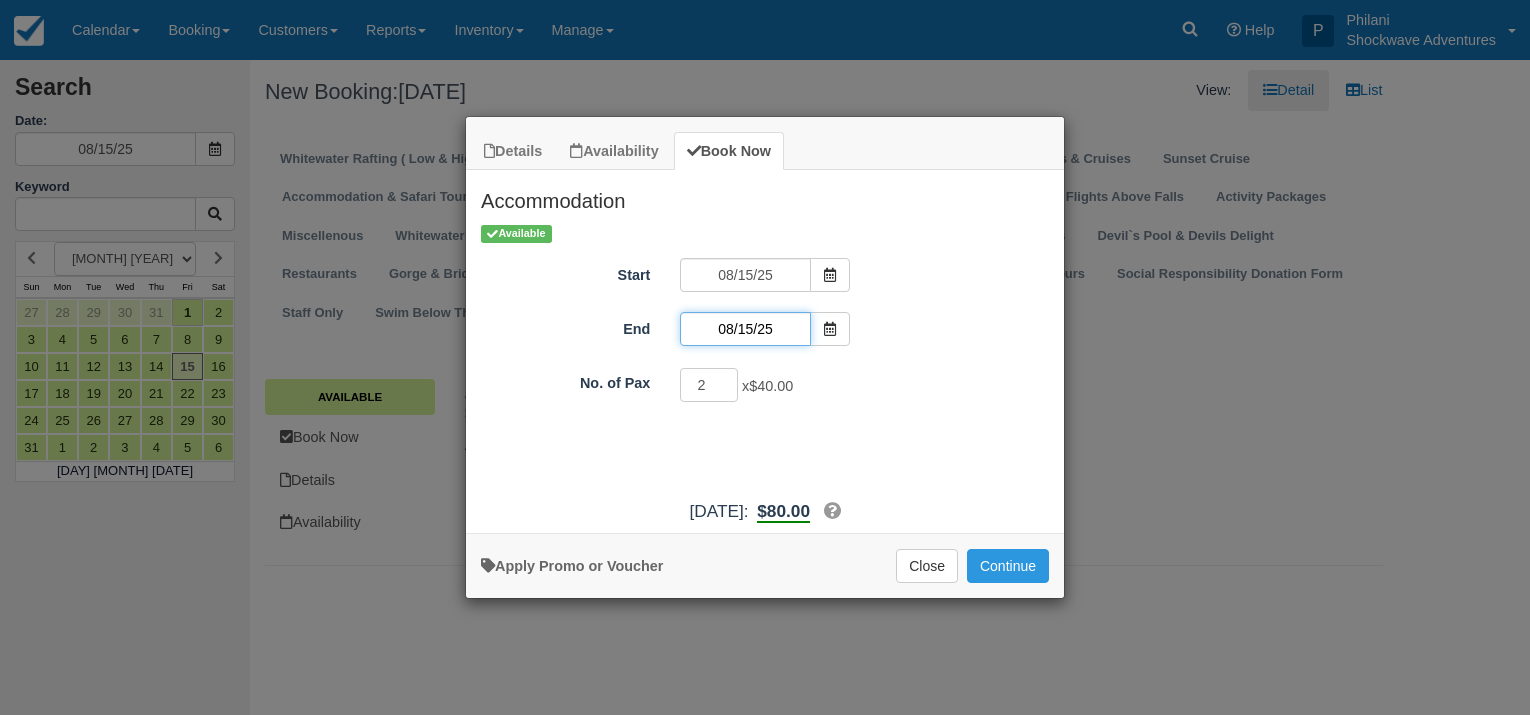click on "08/15/25" at bounding box center [745, 329] 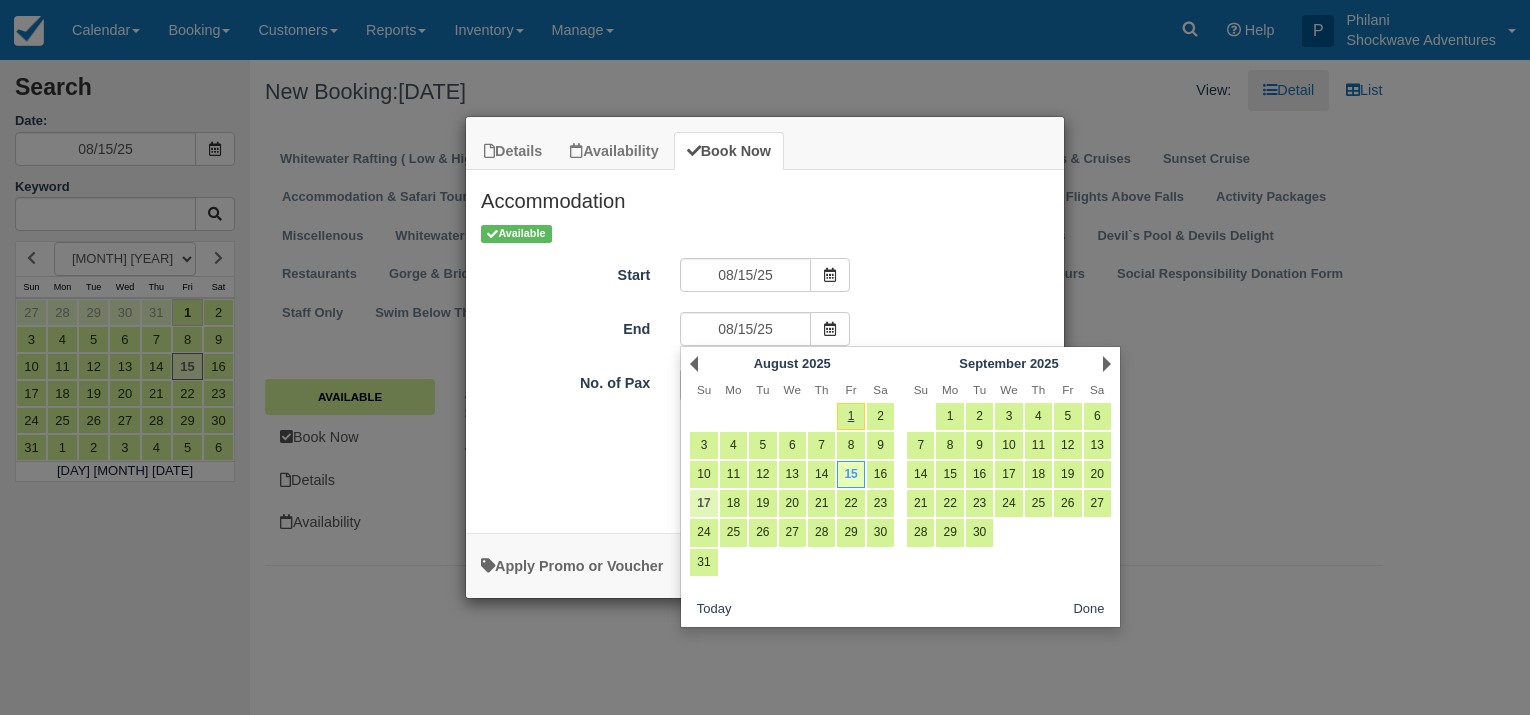 click on "17" at bounding box center (703, 503) 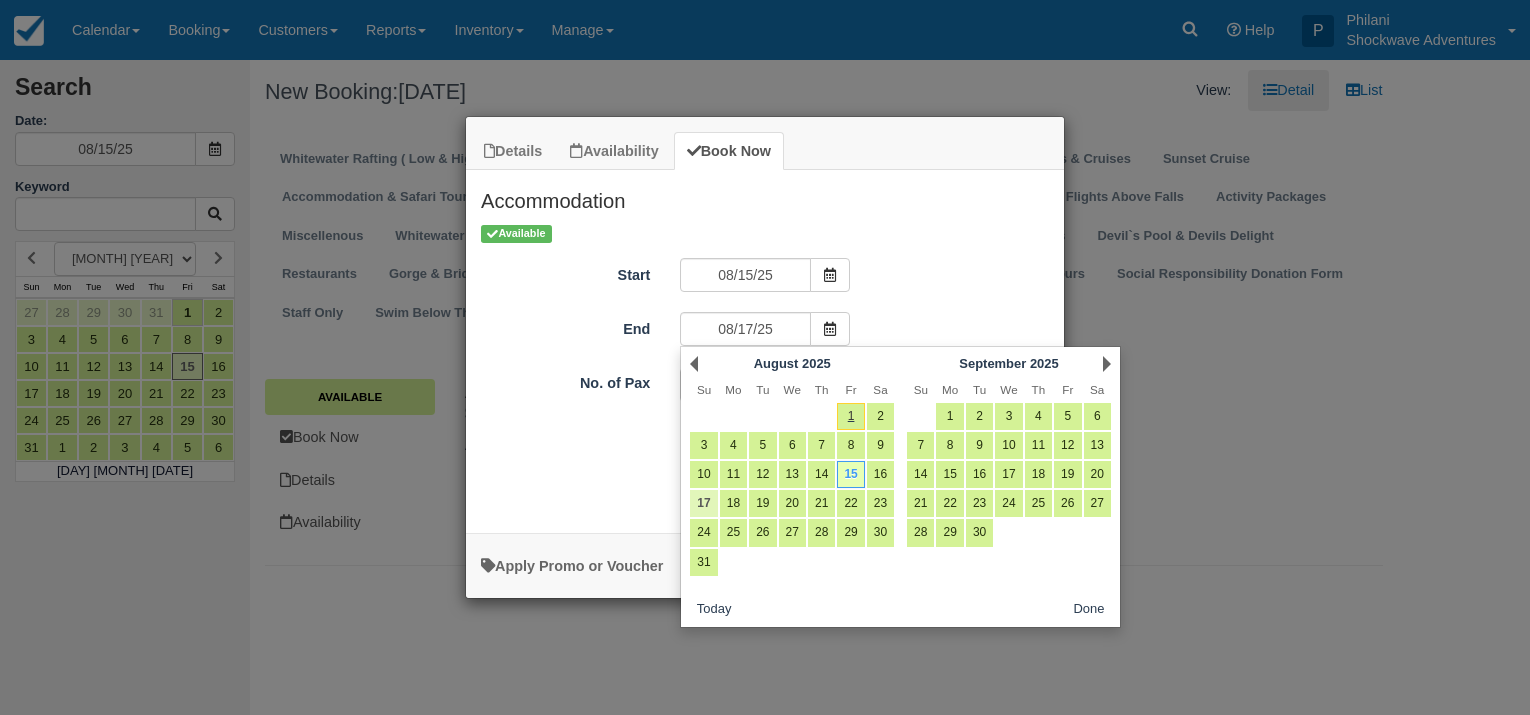 click on "17" at bounding box center [703, 503] 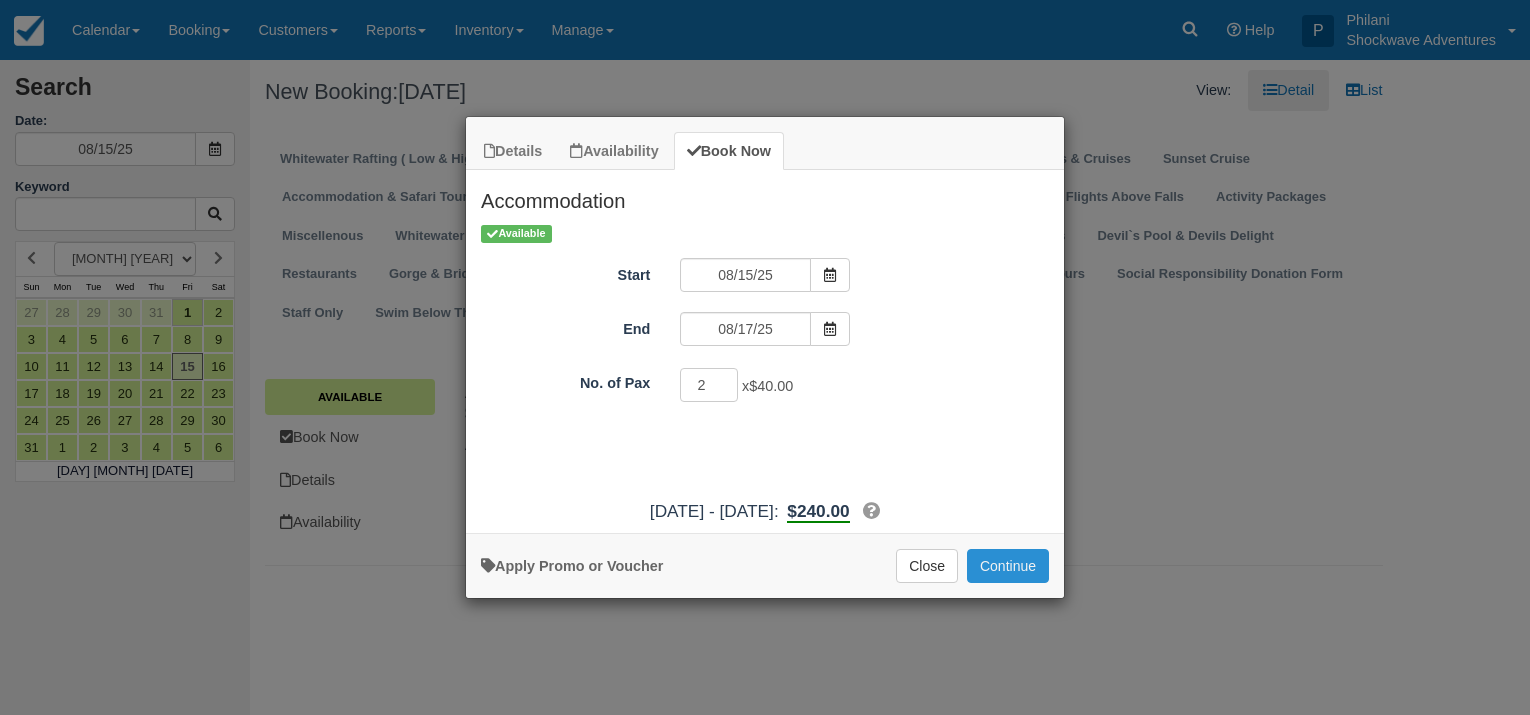 click on "Continue" at bounding box center (1008, 566) 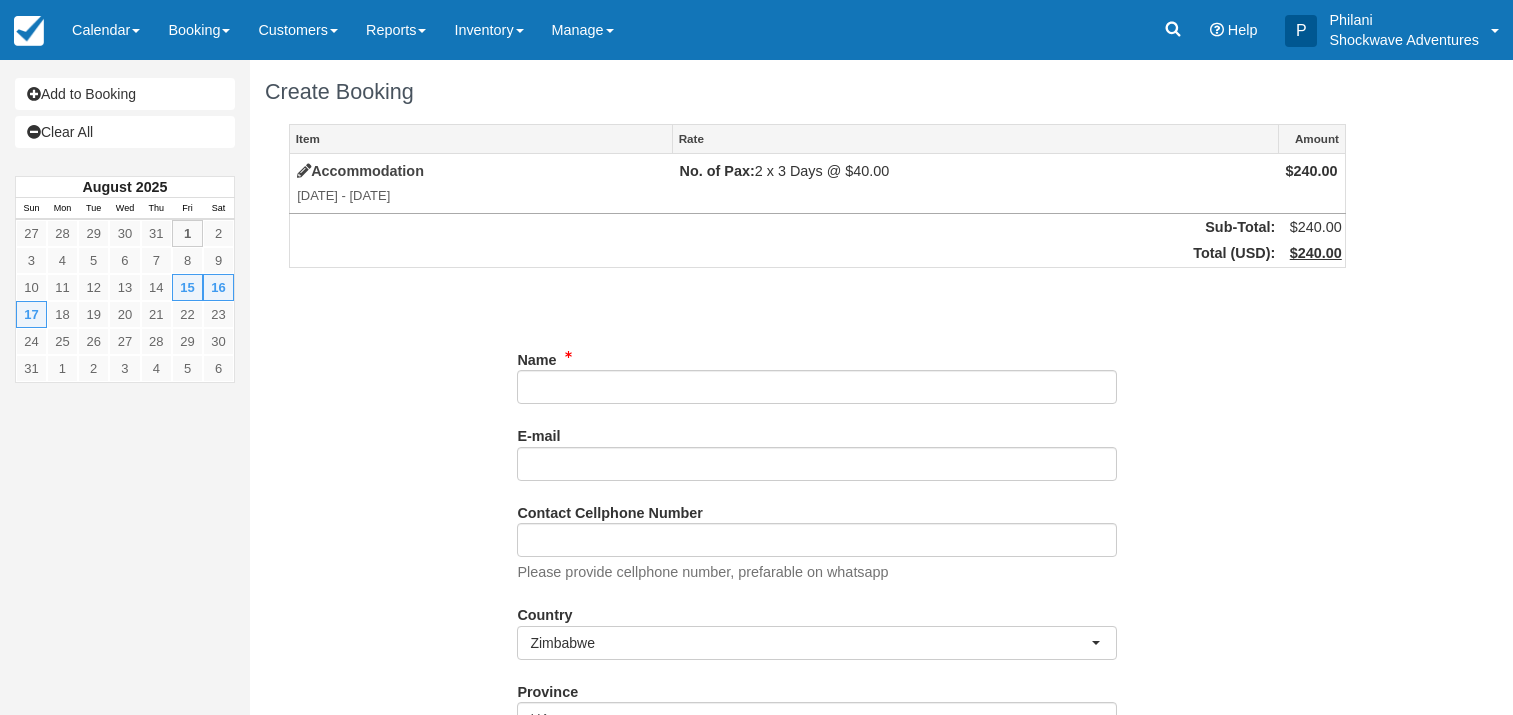 scroll, scrollTop: 0, scrollLeft: 0, axis: both 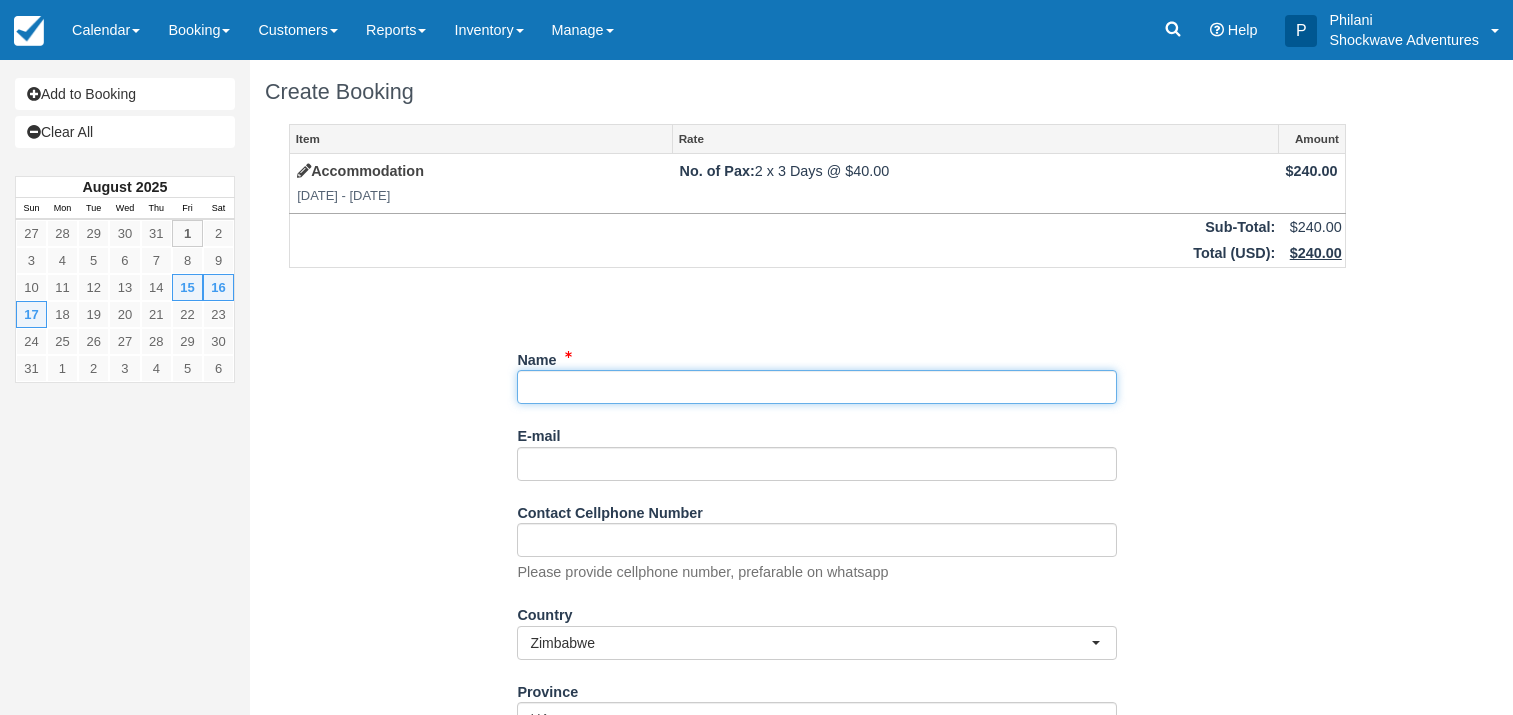 click on "Name" at bounding box center (817, 387) 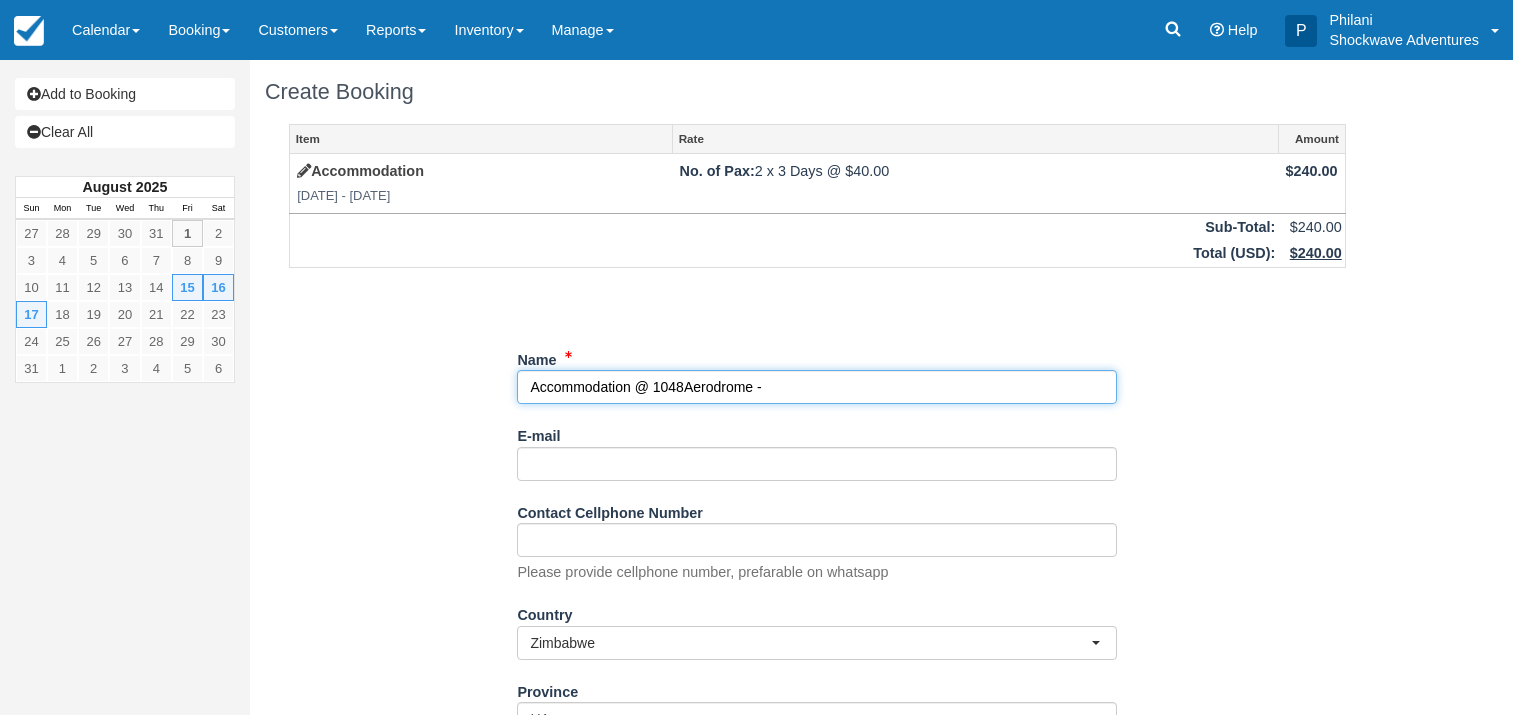 drag, startPoint x: 680, startPoint y: 385, endPoint x: 682, endPoint y: 400, distance: 15.132746 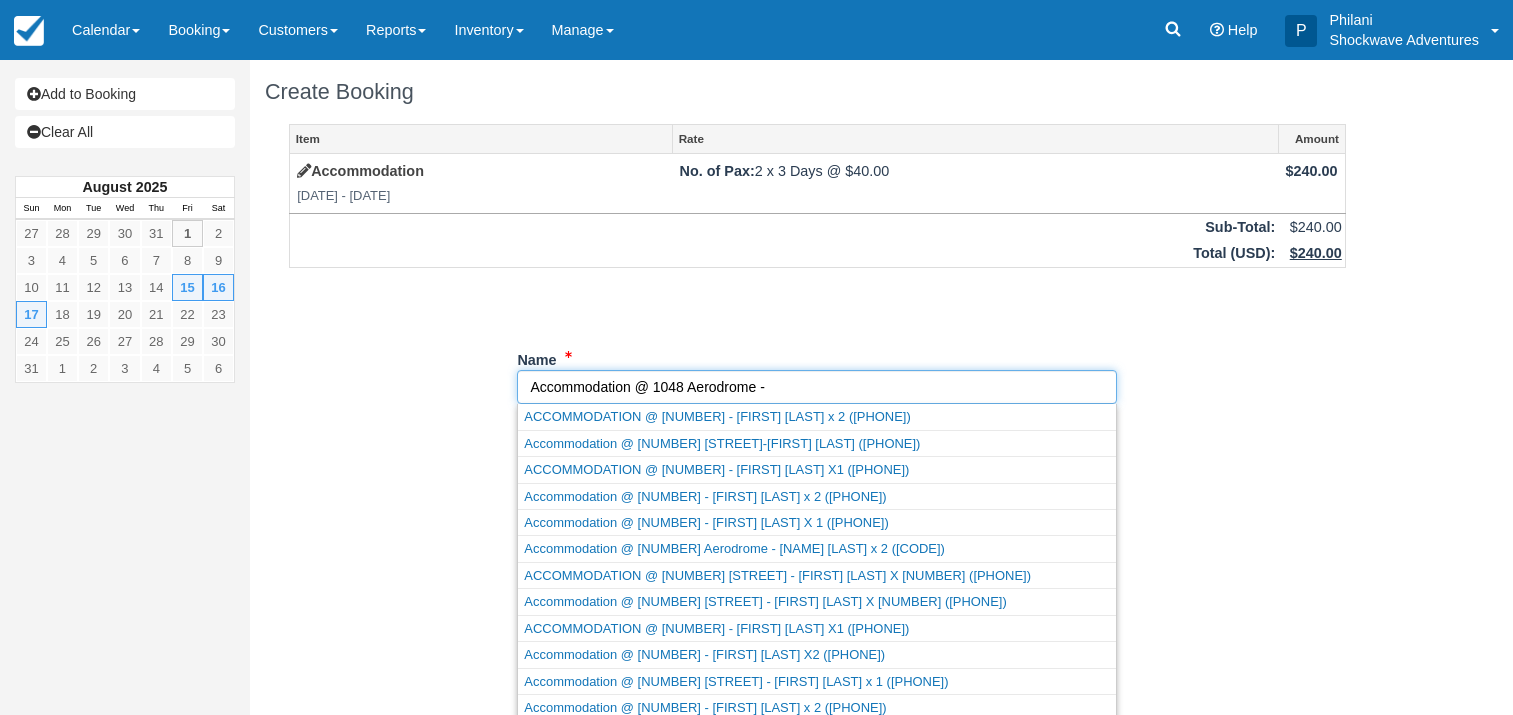 click on "Name" at bounding box center (817, 387) 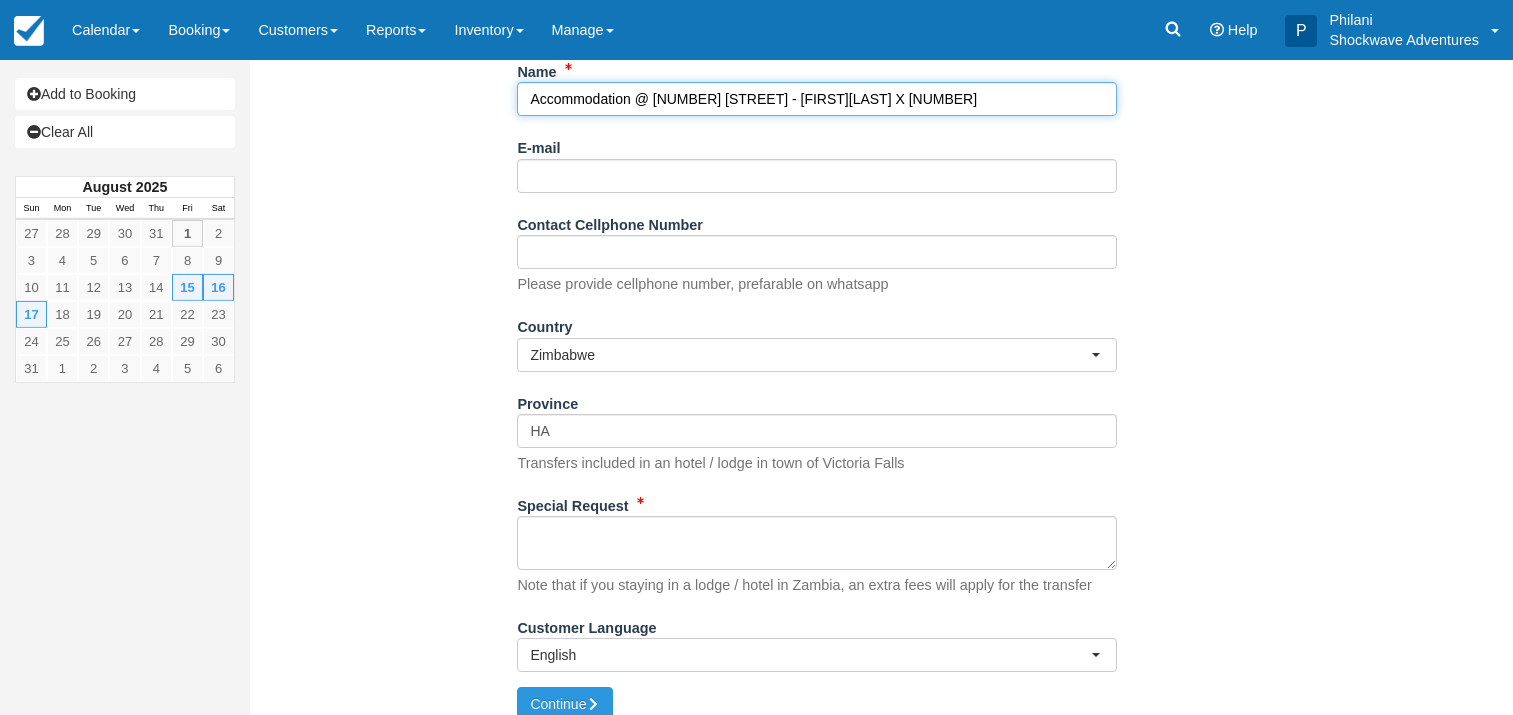 scroll, scrollTop: 315, scrollLeft: 0, axis: vertical 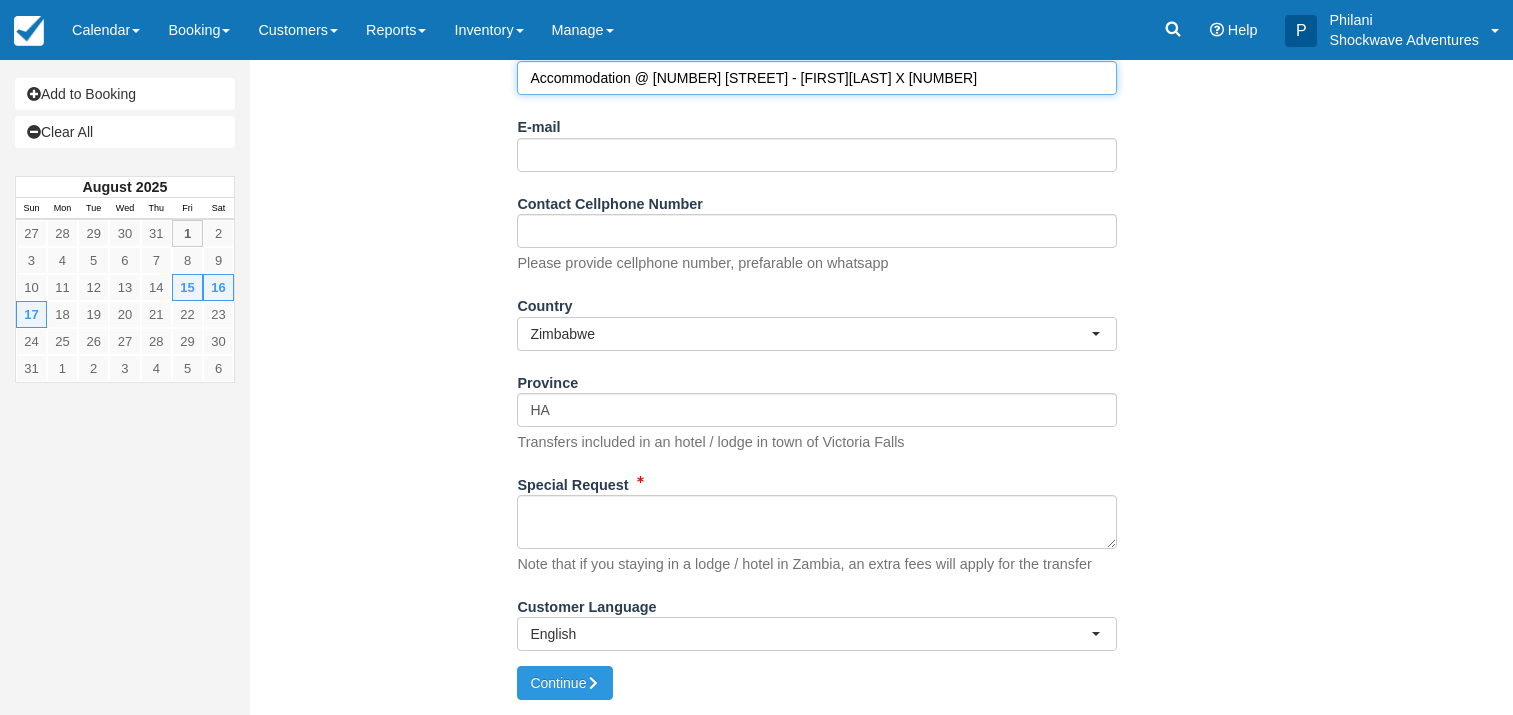 type on "Accommodation @ 1048 Aerodrome - MaNare X 2" 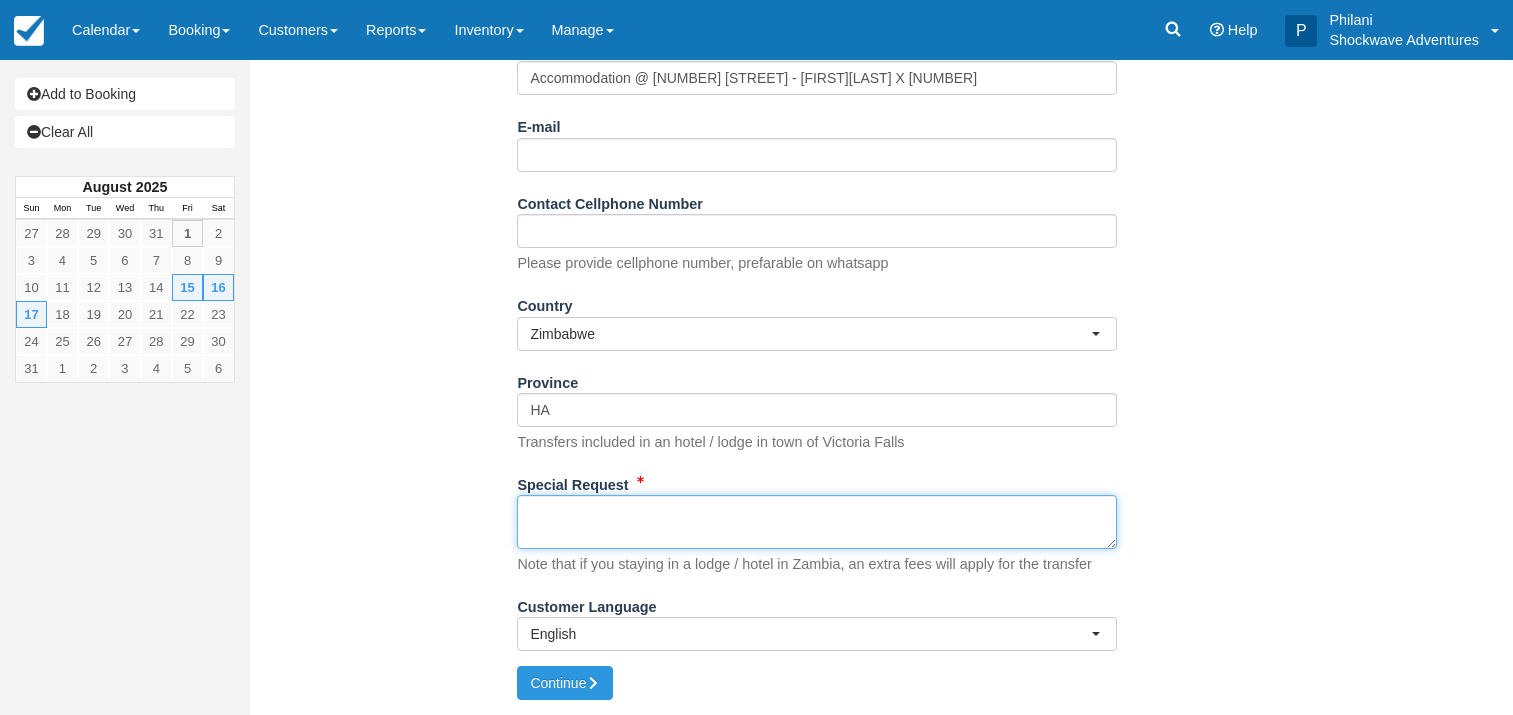click on "Special Request" at bounding box center [817, 522] 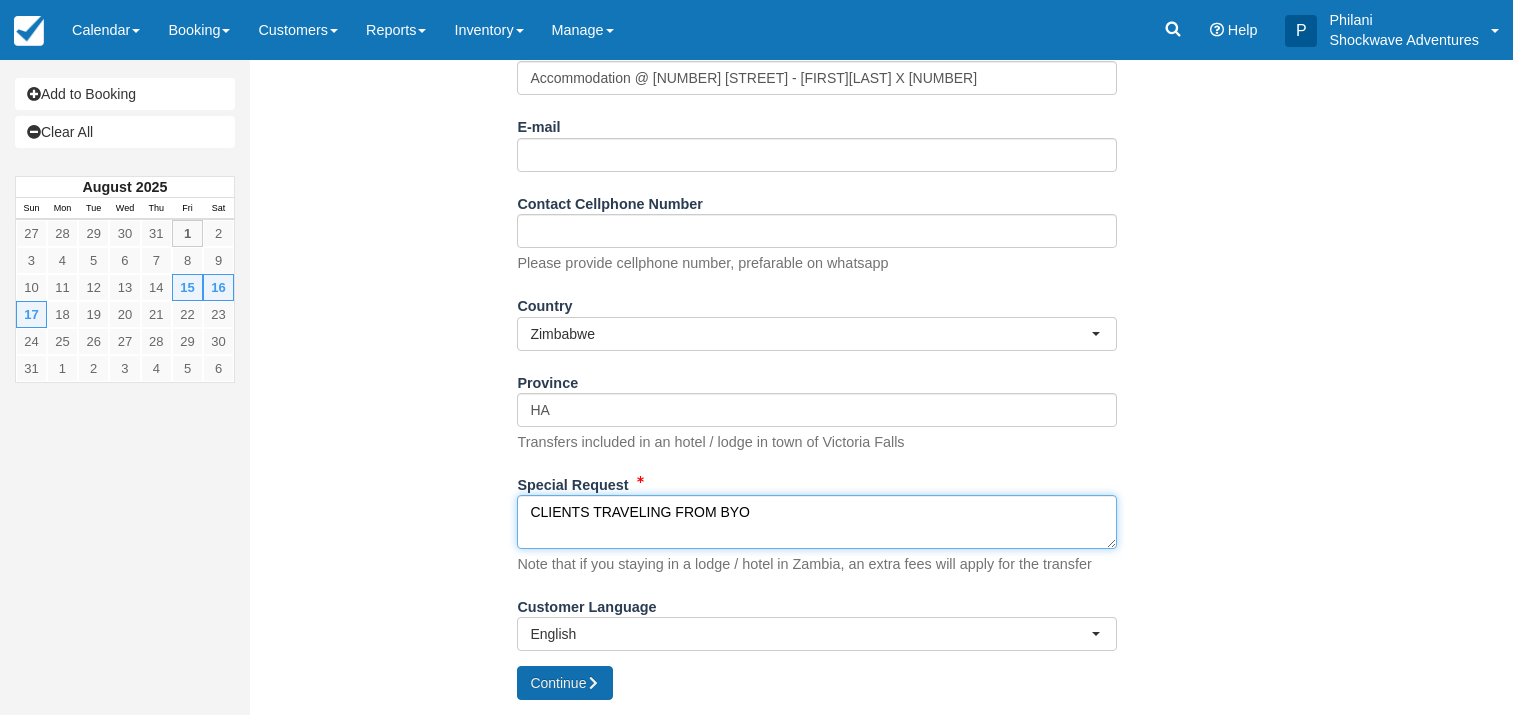 type on "CLIENTS TRAVELING FROM BYO" 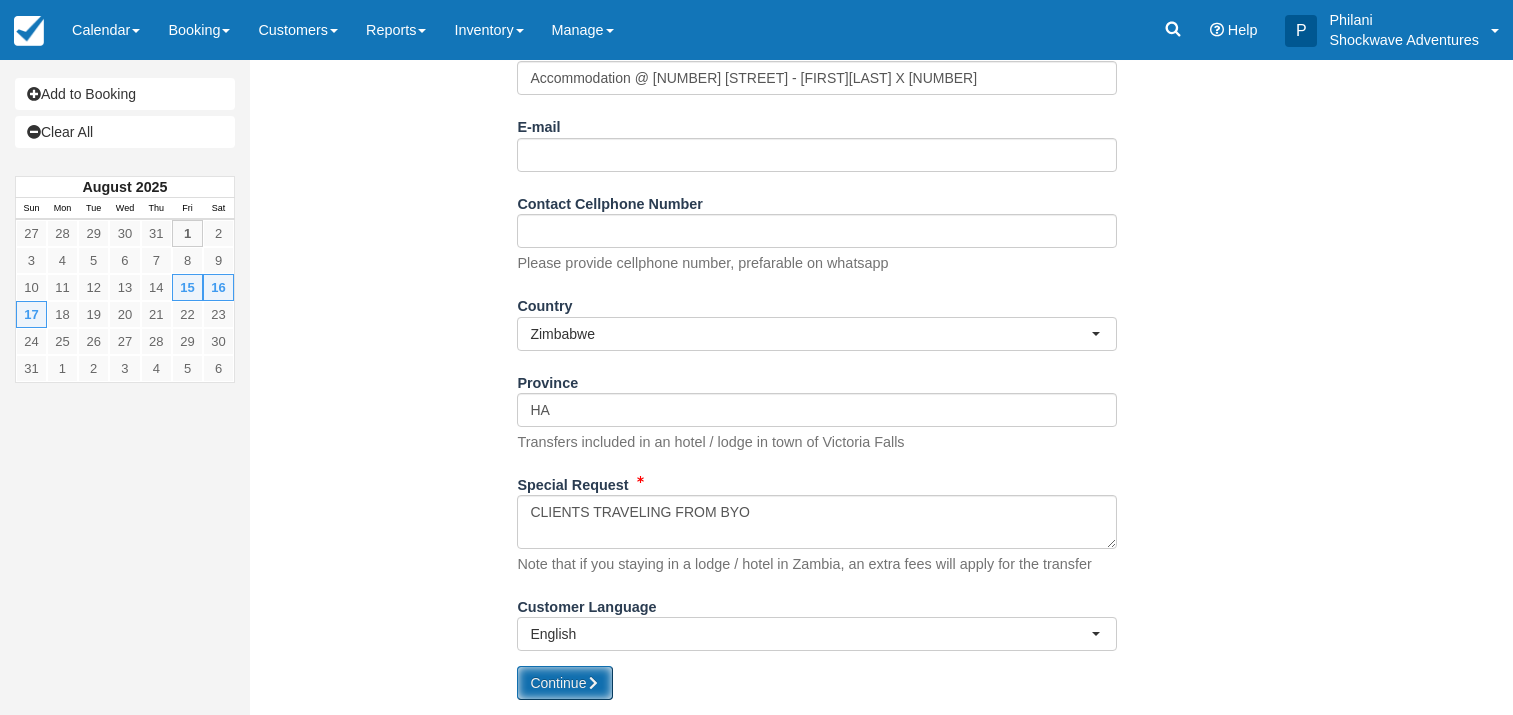 click on "Continue" at bounding box center [565, 683] 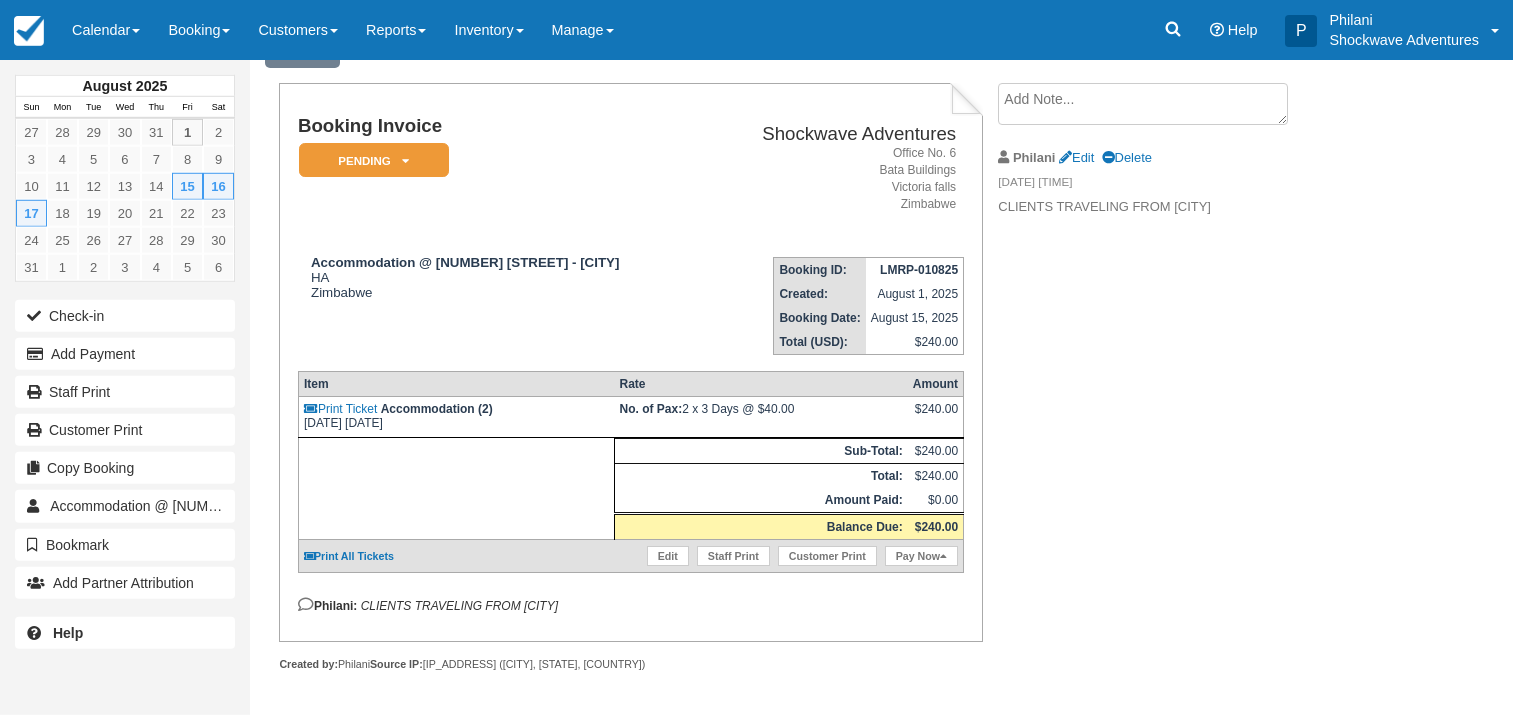 scroll, scrollTop: 112, scrollLeft: 0, axis: vertical 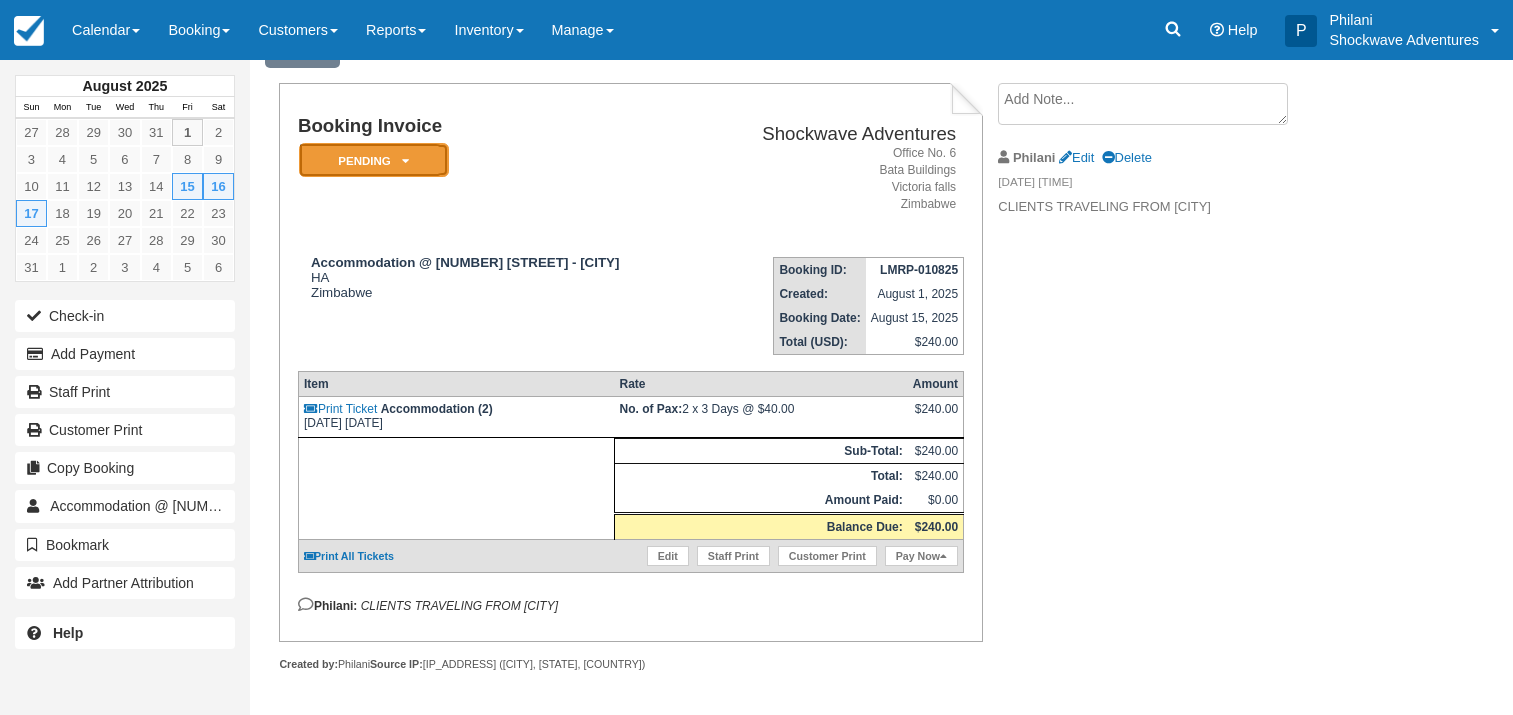 click at bounding box center (405, 161) 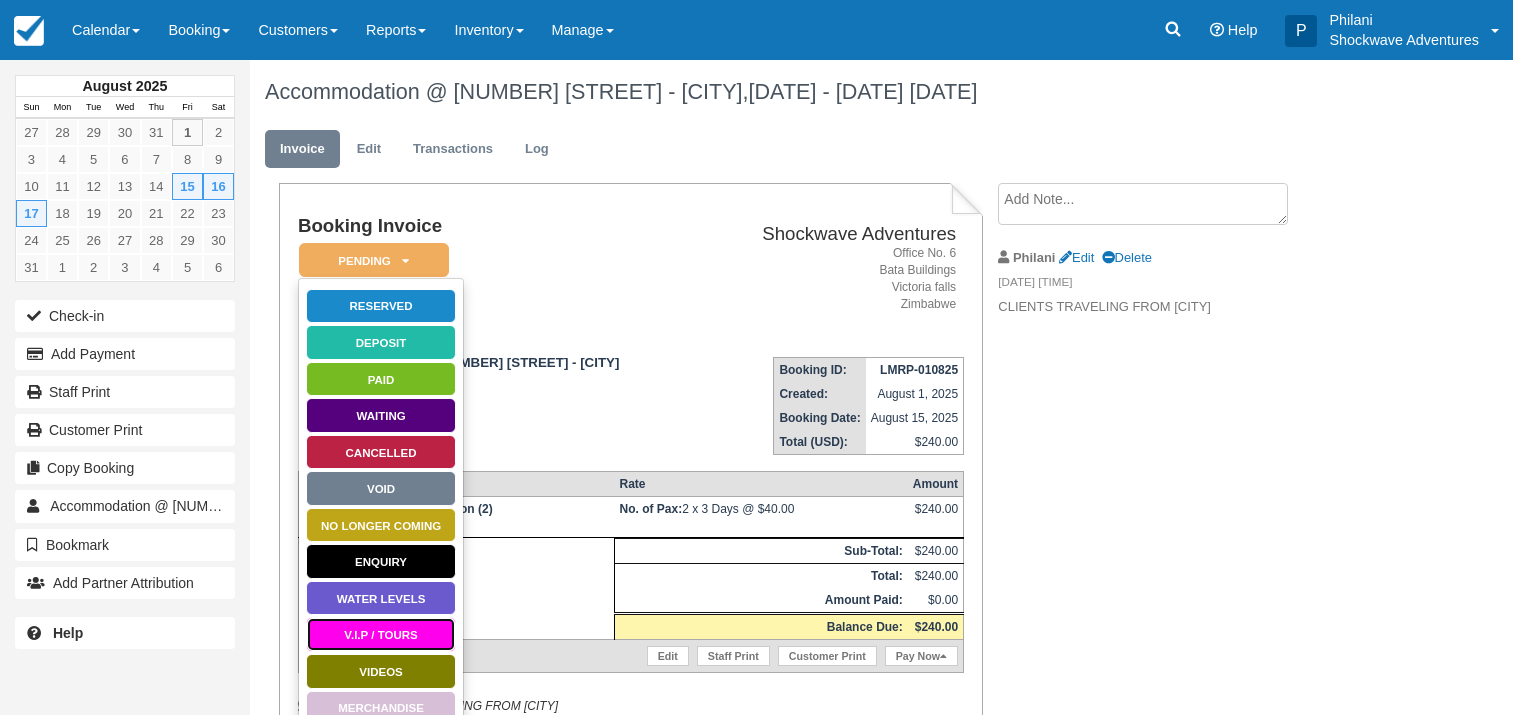 click on "V.I.P / TOURS" at bounding box center [381, 634] 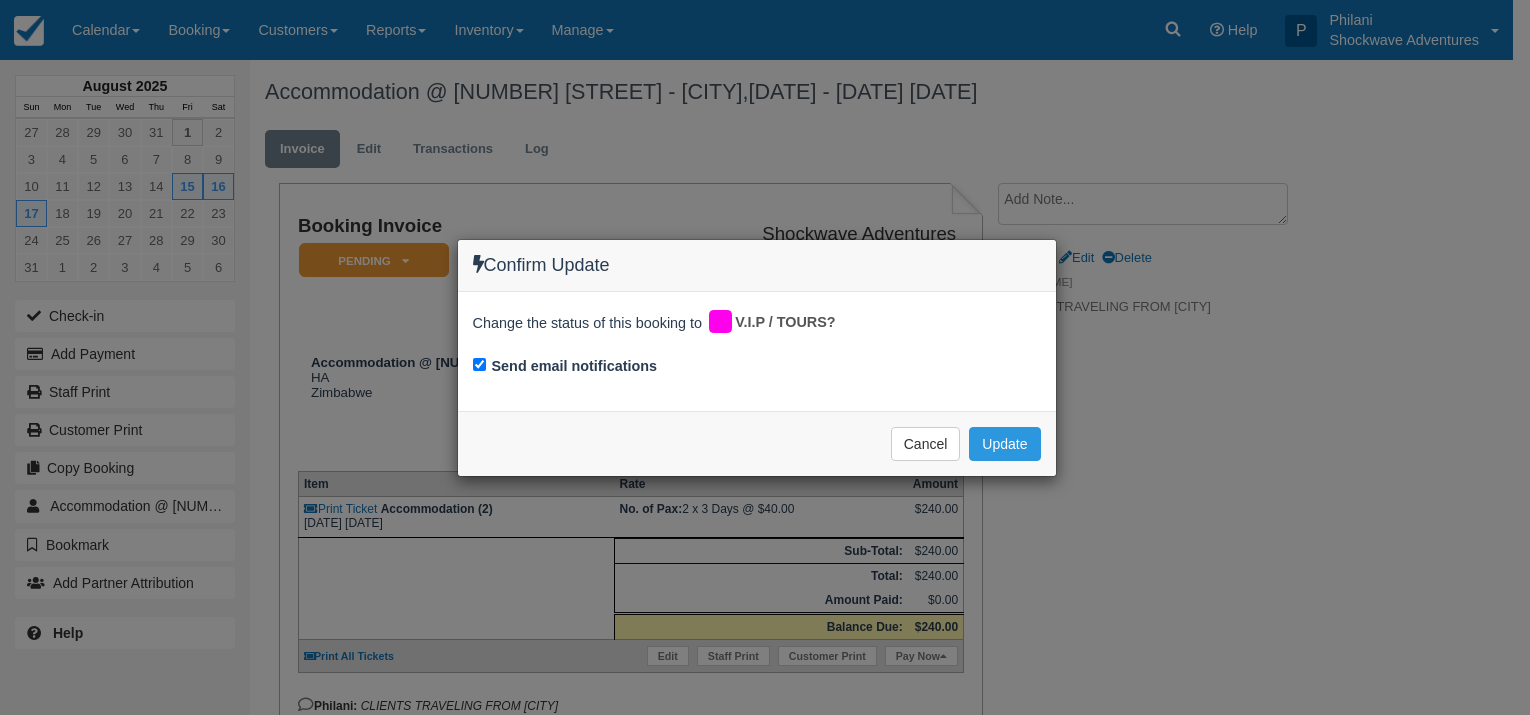 click on "Send email notifications" at bounding box center (757, 368) 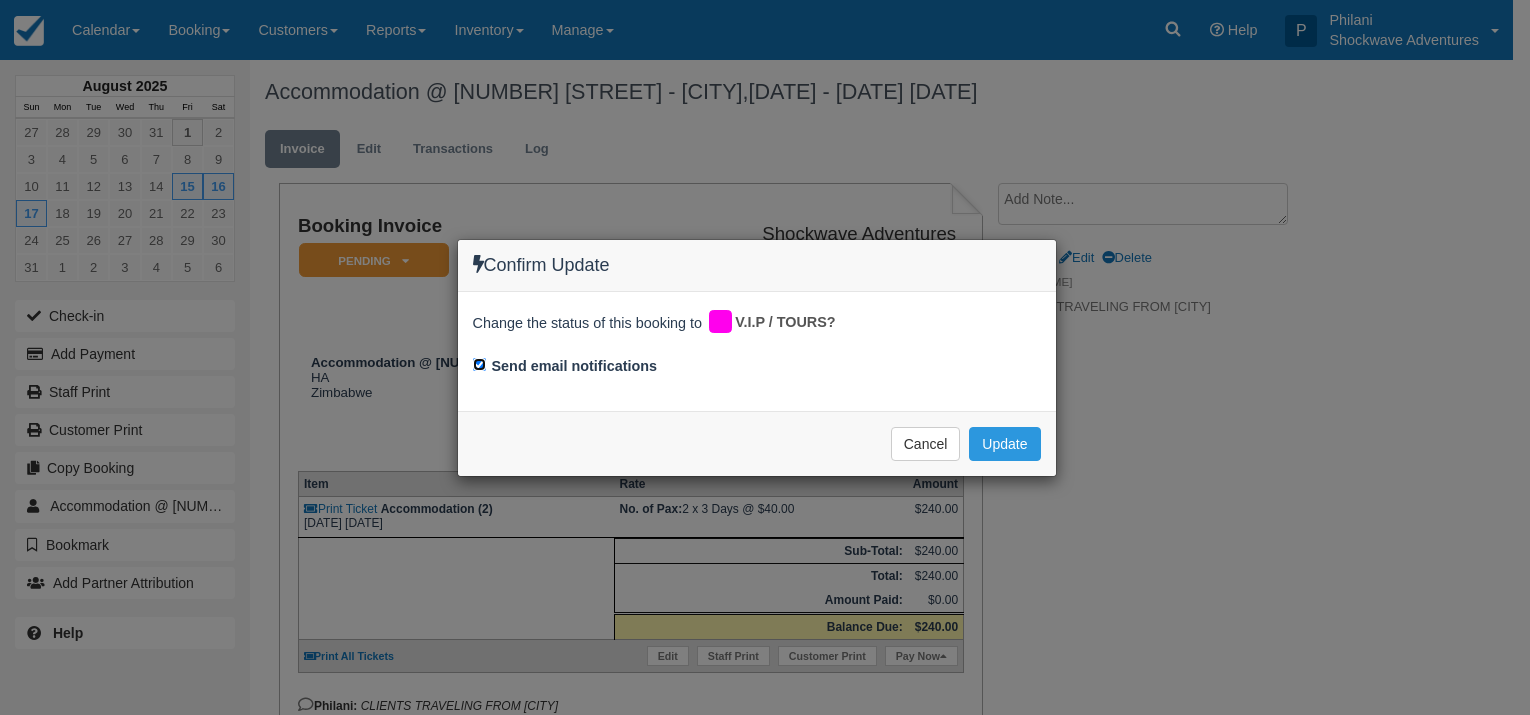 click on "Send email notifications" at bounding box center [479, 364] 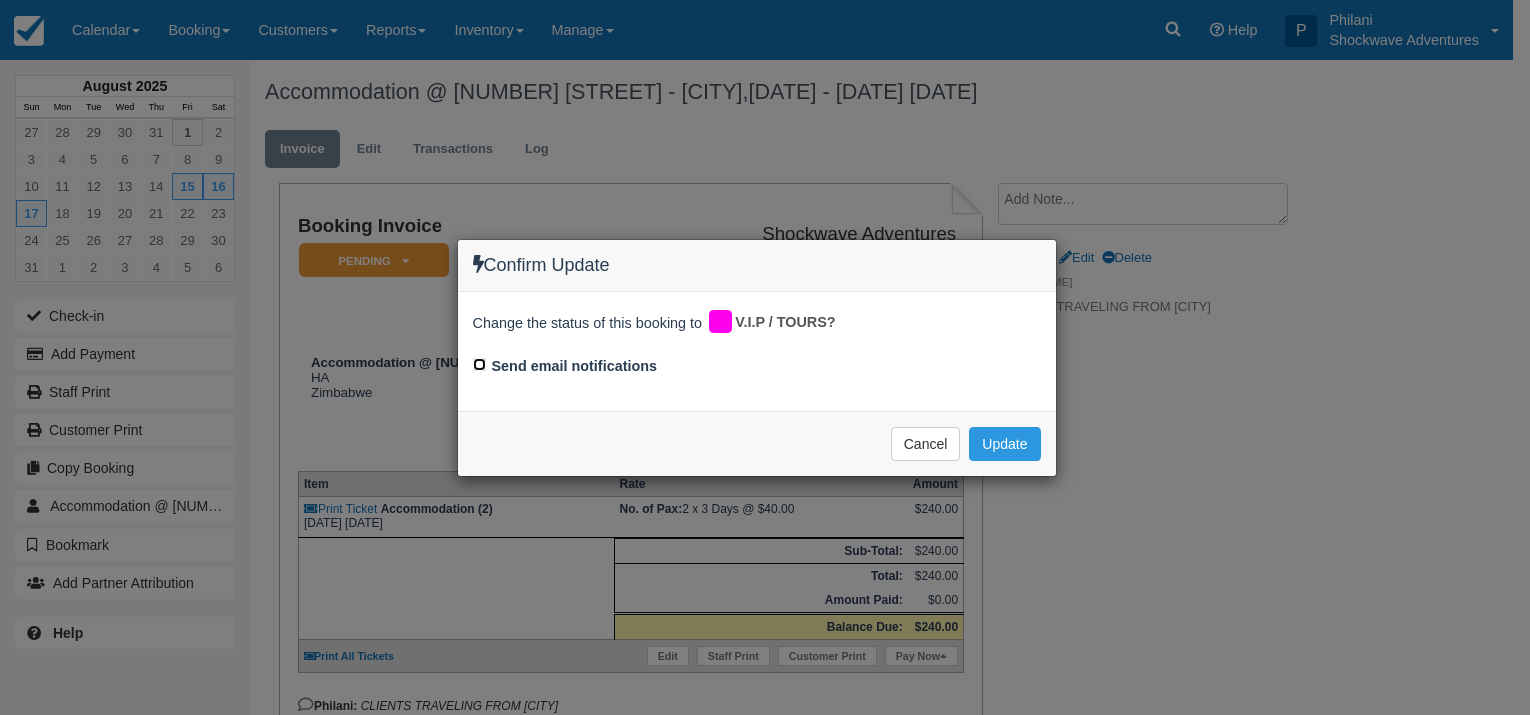 click on "Send email notifications" at bounding box center (479, 364) 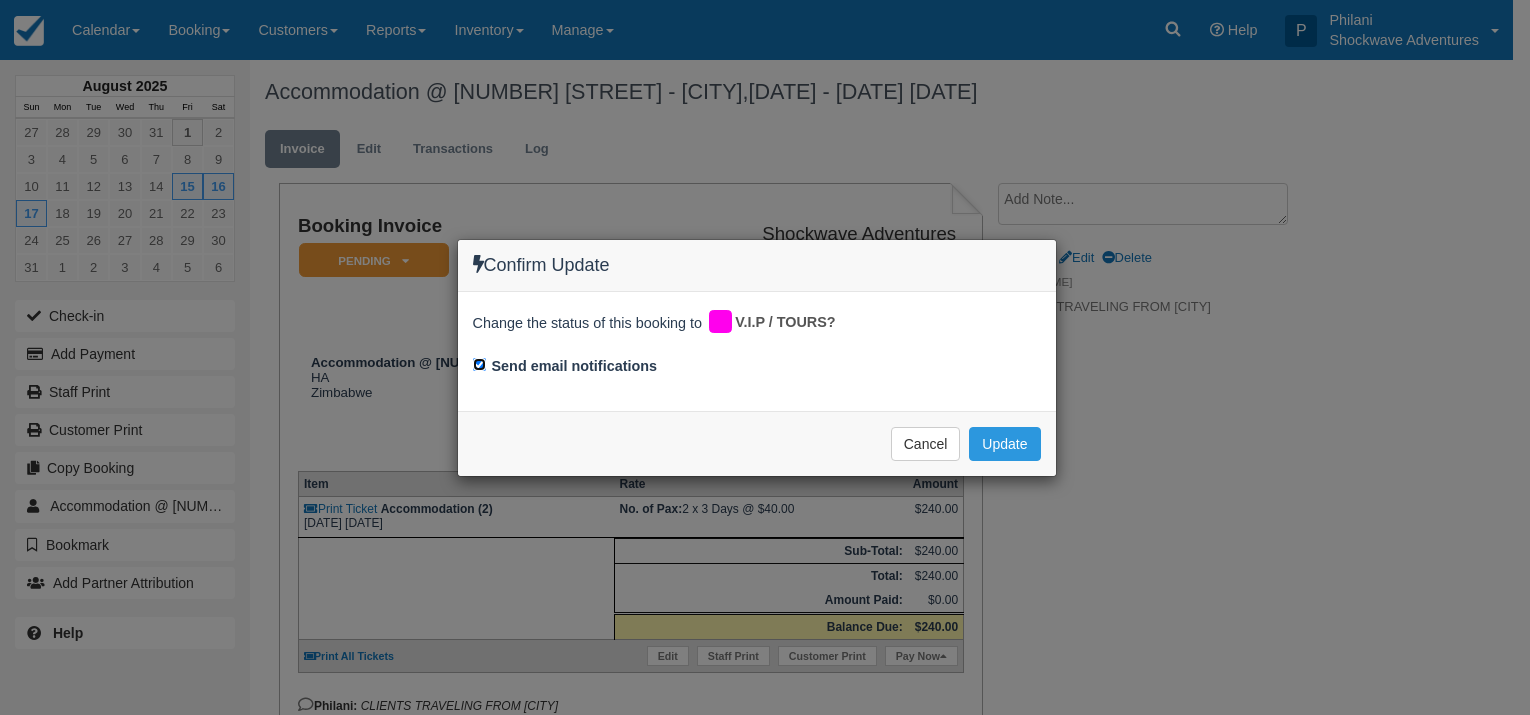 click on "Send email notifications" at bounding box center [479, 364] 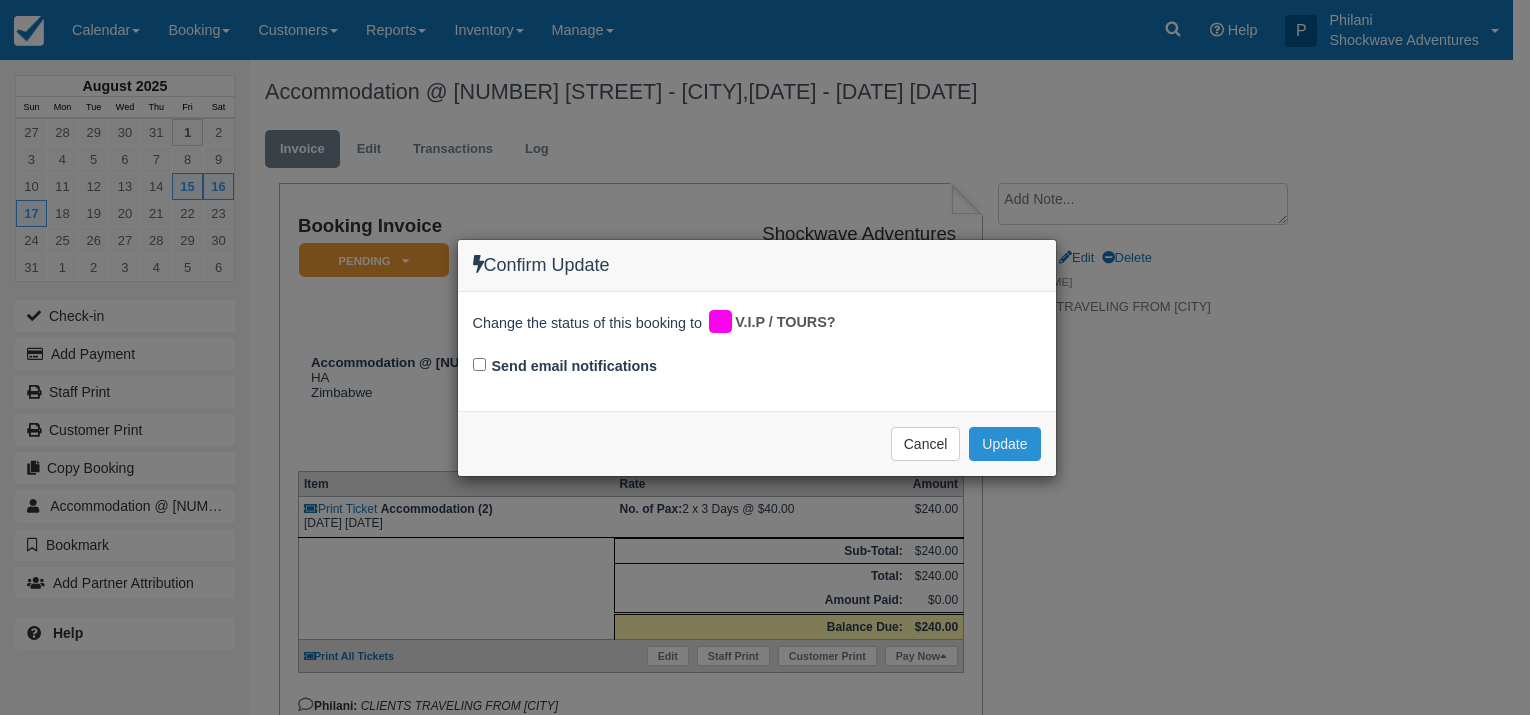 click on "Update" at bounding box center [1004, 444] 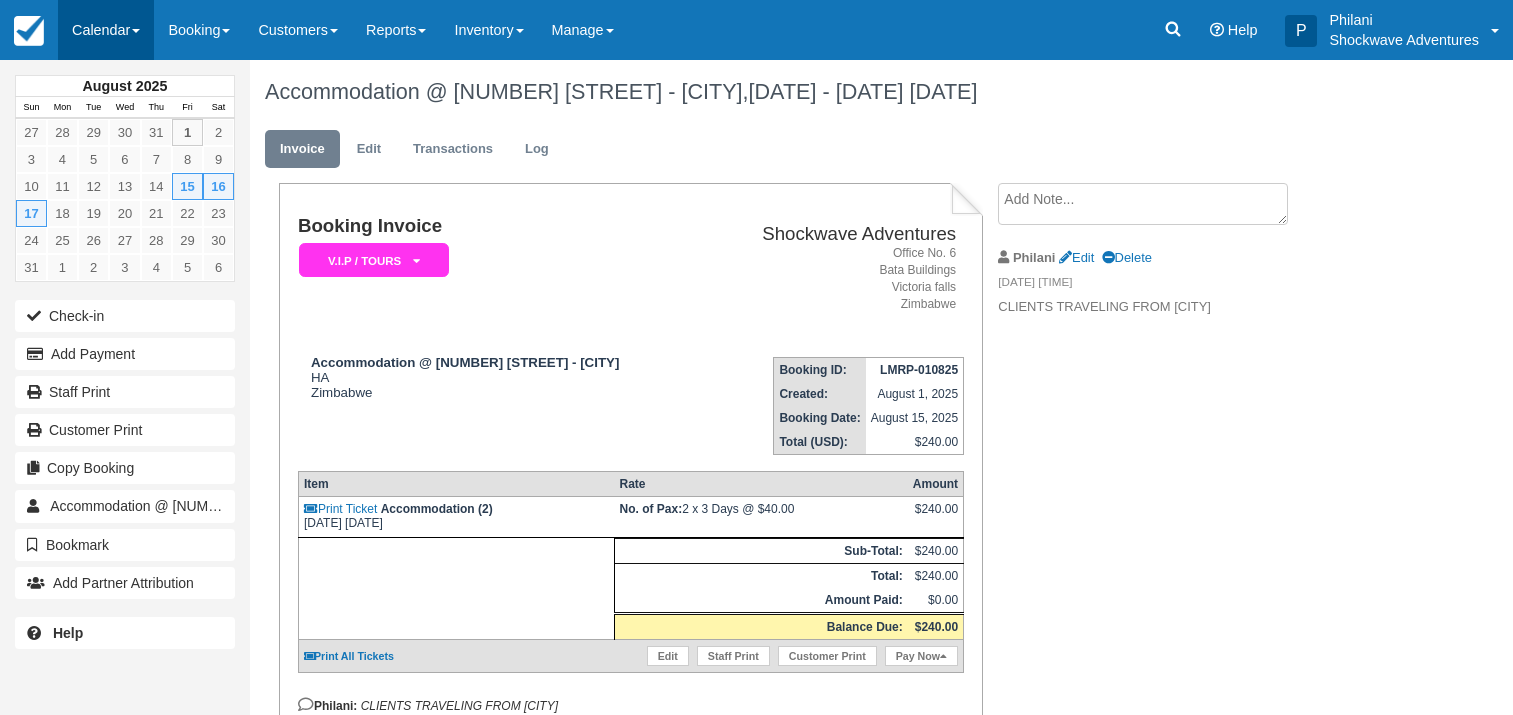 click on "Calendar" at bounding box center [106, 30] 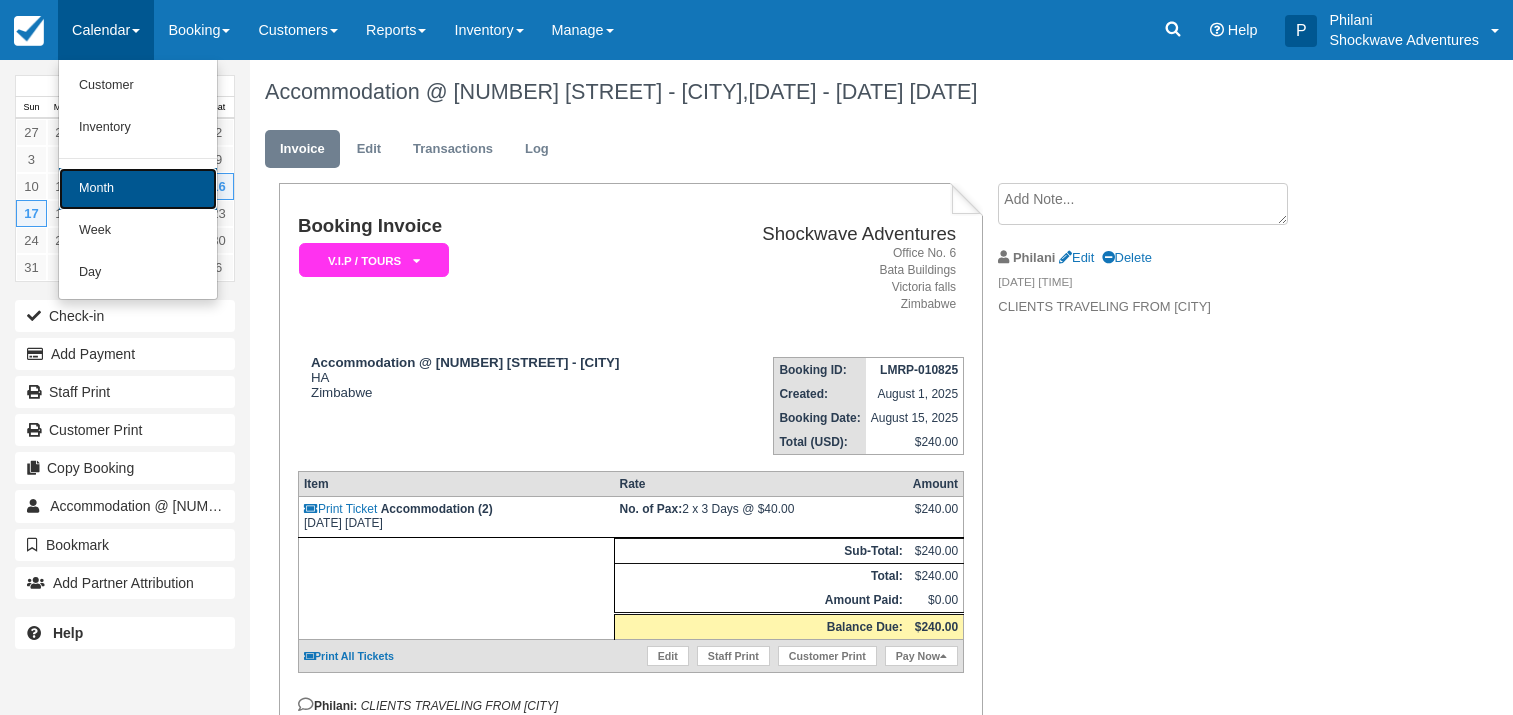 click on "Month" at bounding box center [138, 189] 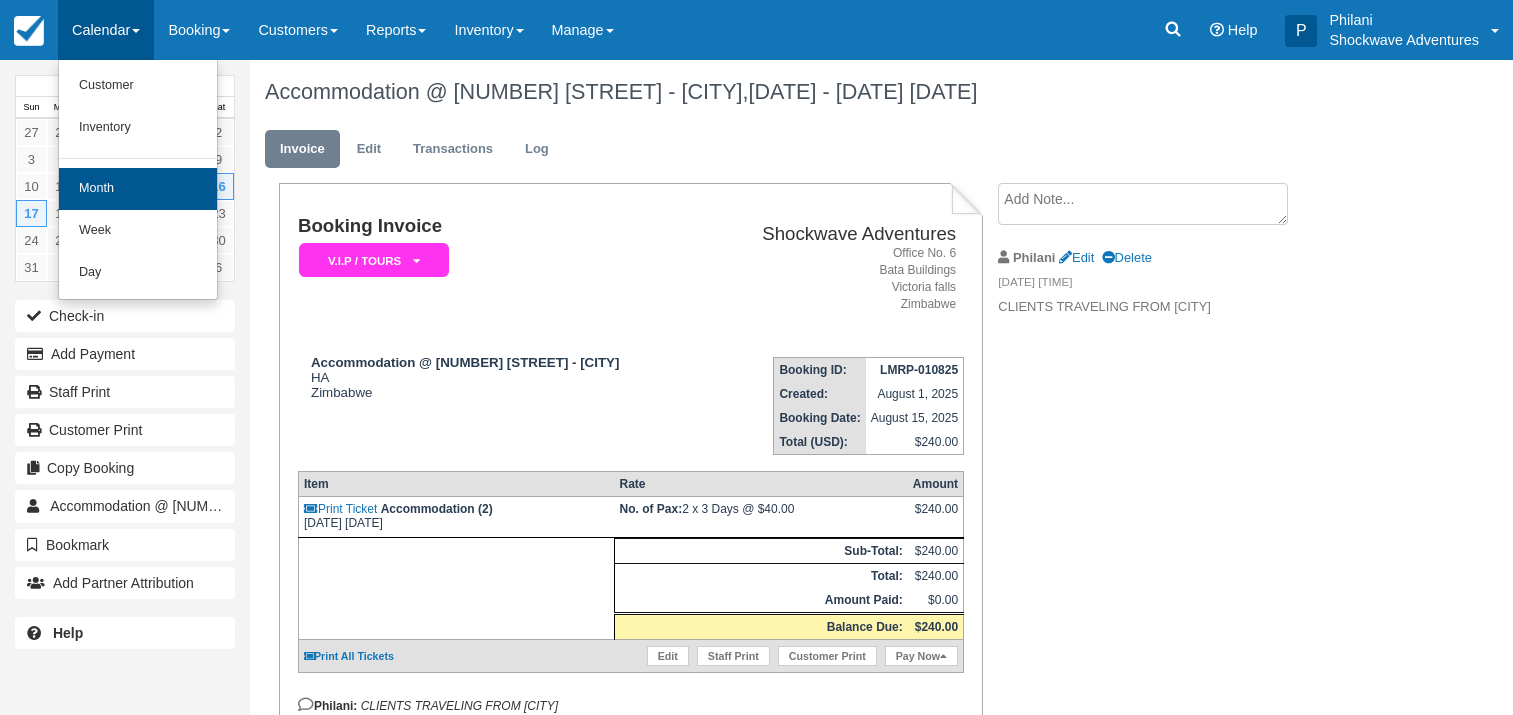 click on "12" at bounding box center (93, 186) 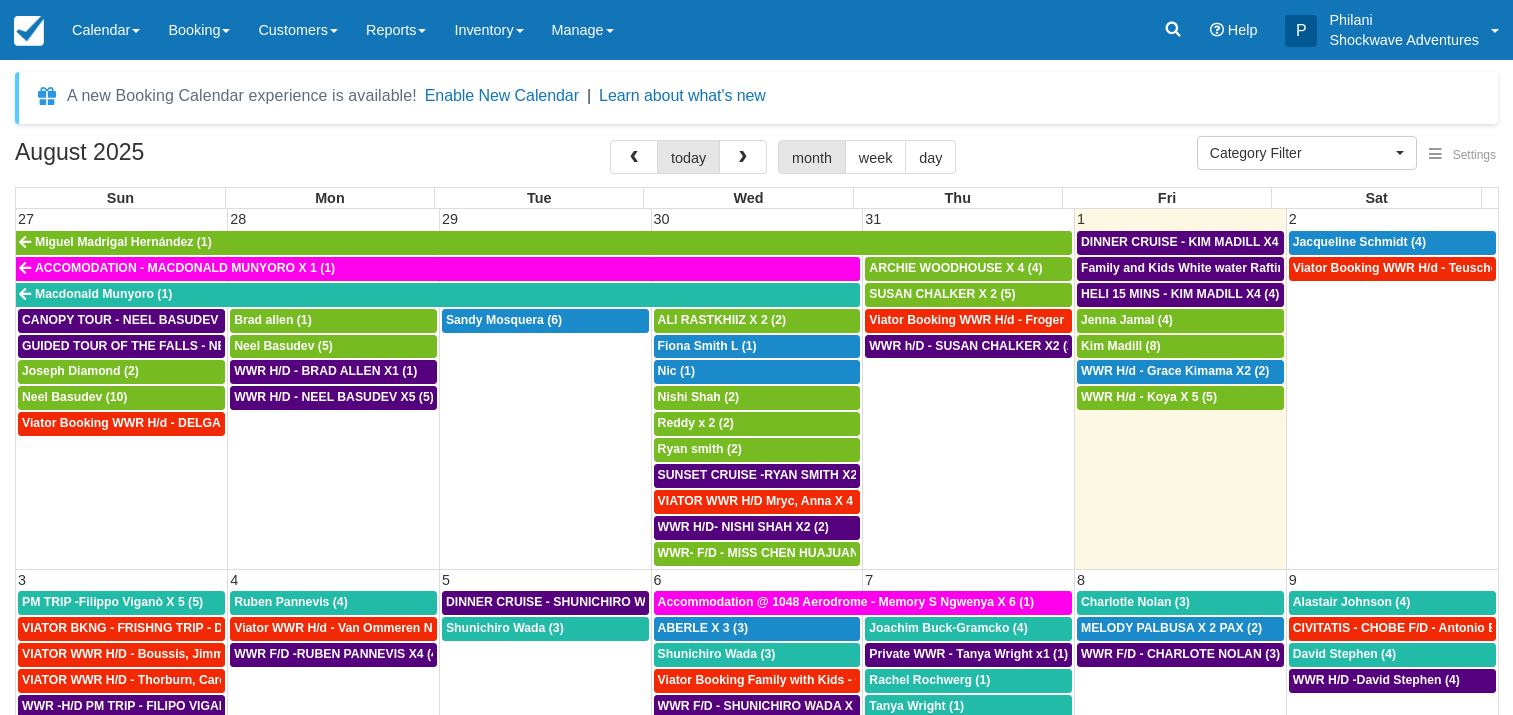 select 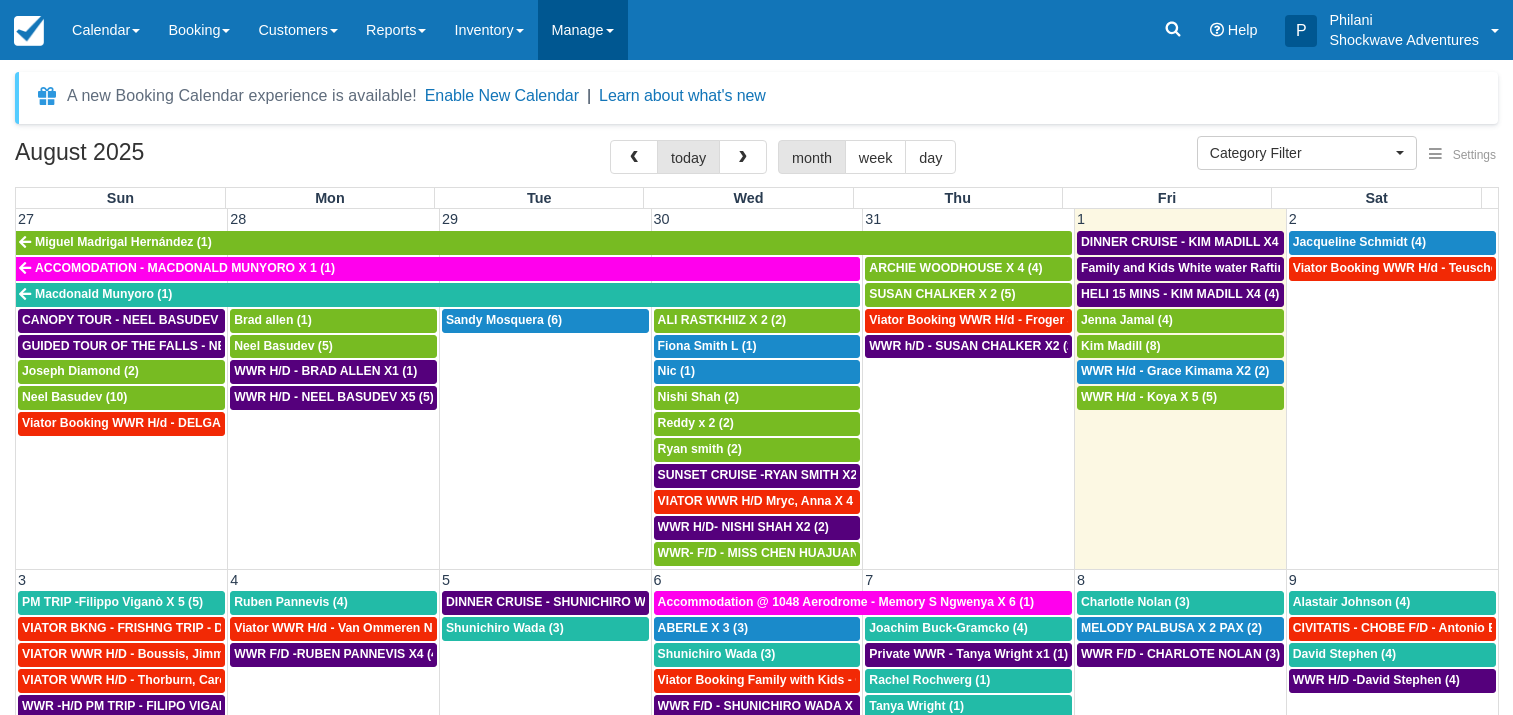 click on "Manage" at bounding box center (583, 30) 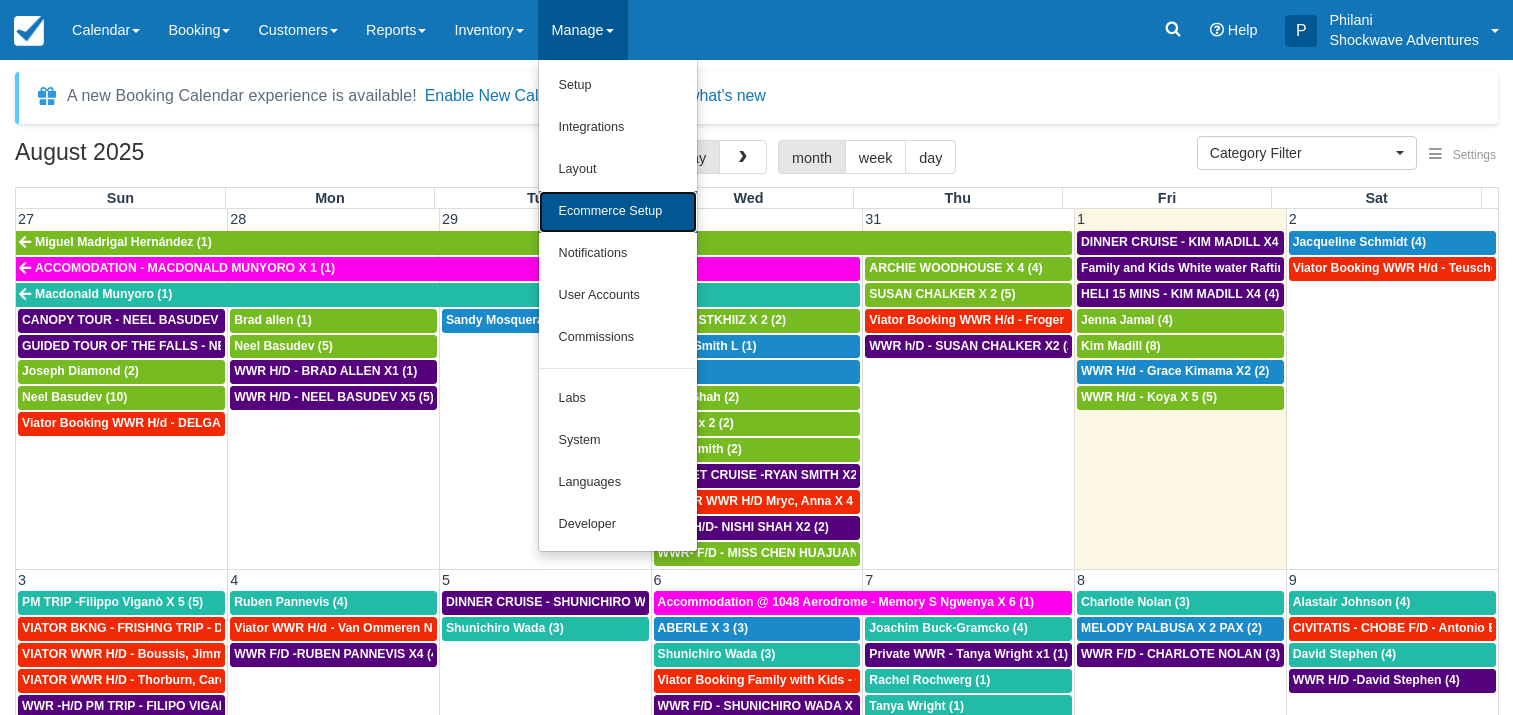click on "Ecommerce Setup" at bounding box center (618, 212) 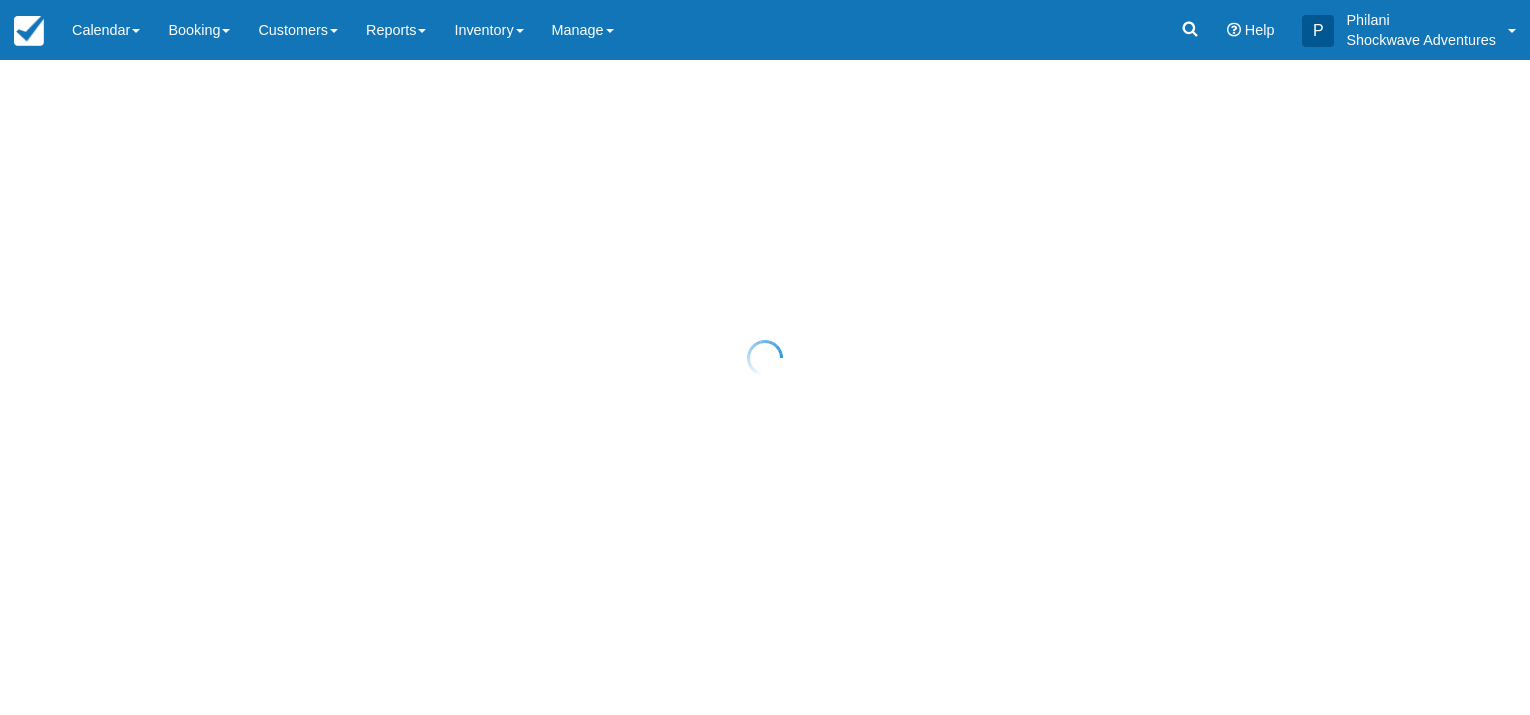 scroll, scrollTop: 0, scrollLeft: 0, axis: both 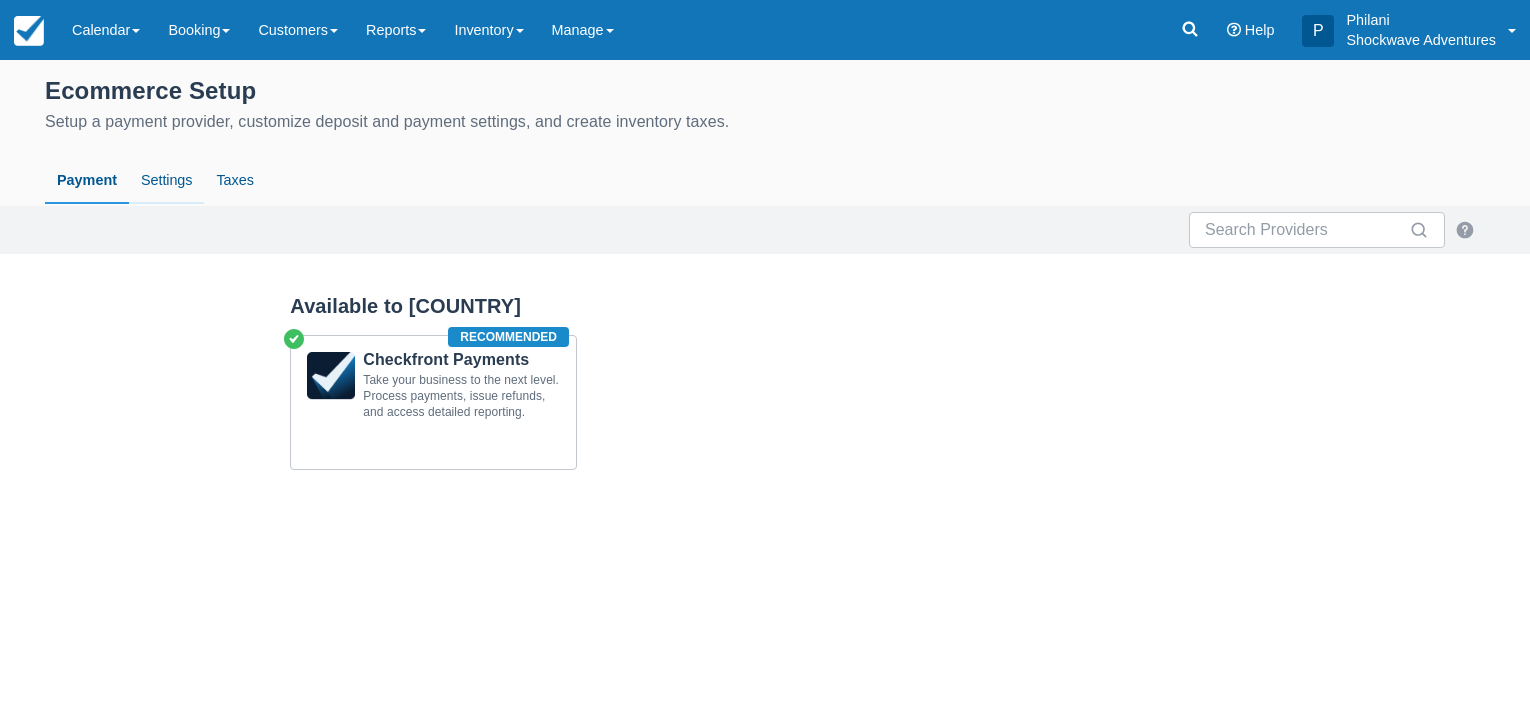 click on "Settings" at bounding box center (166, 181) 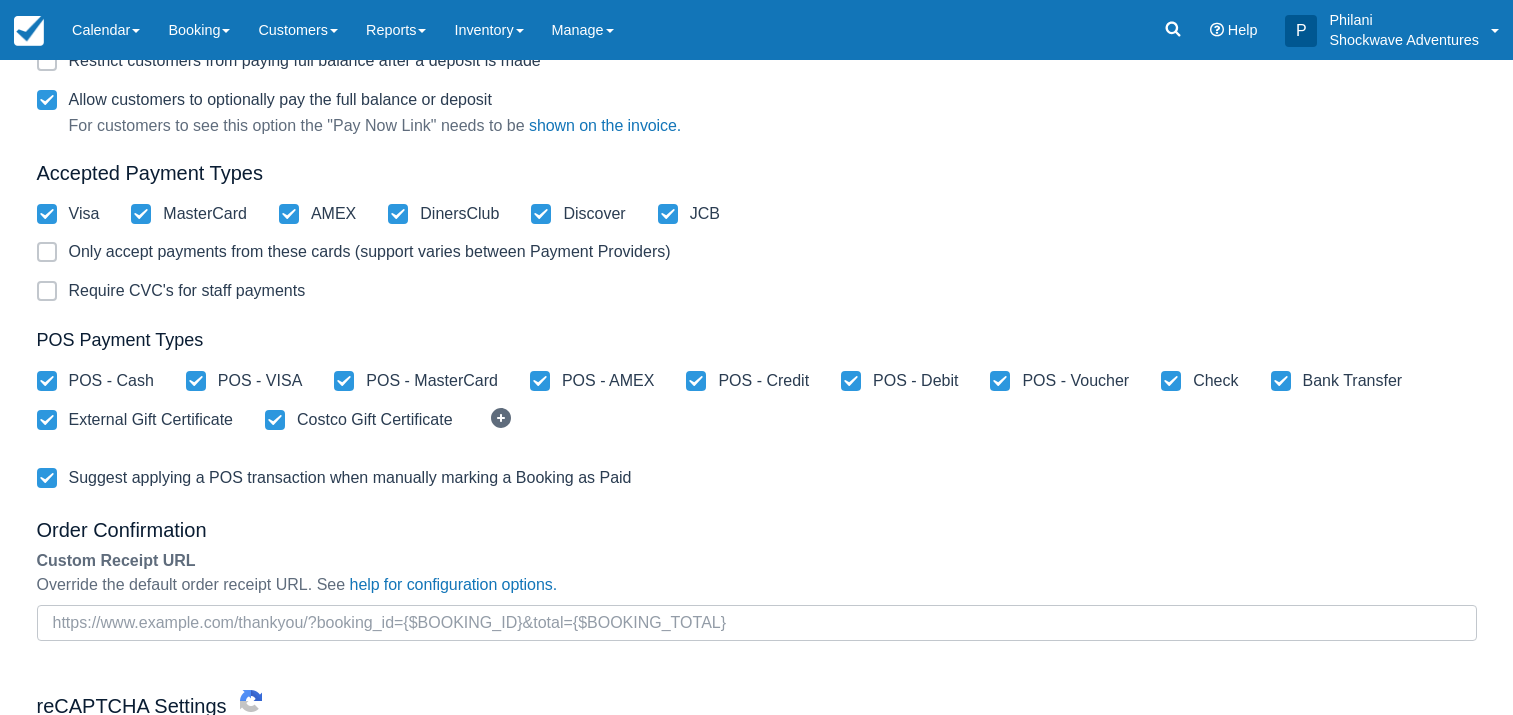 scroll, scrollTop: 408, scrollLeft: 0, axis: vertical 